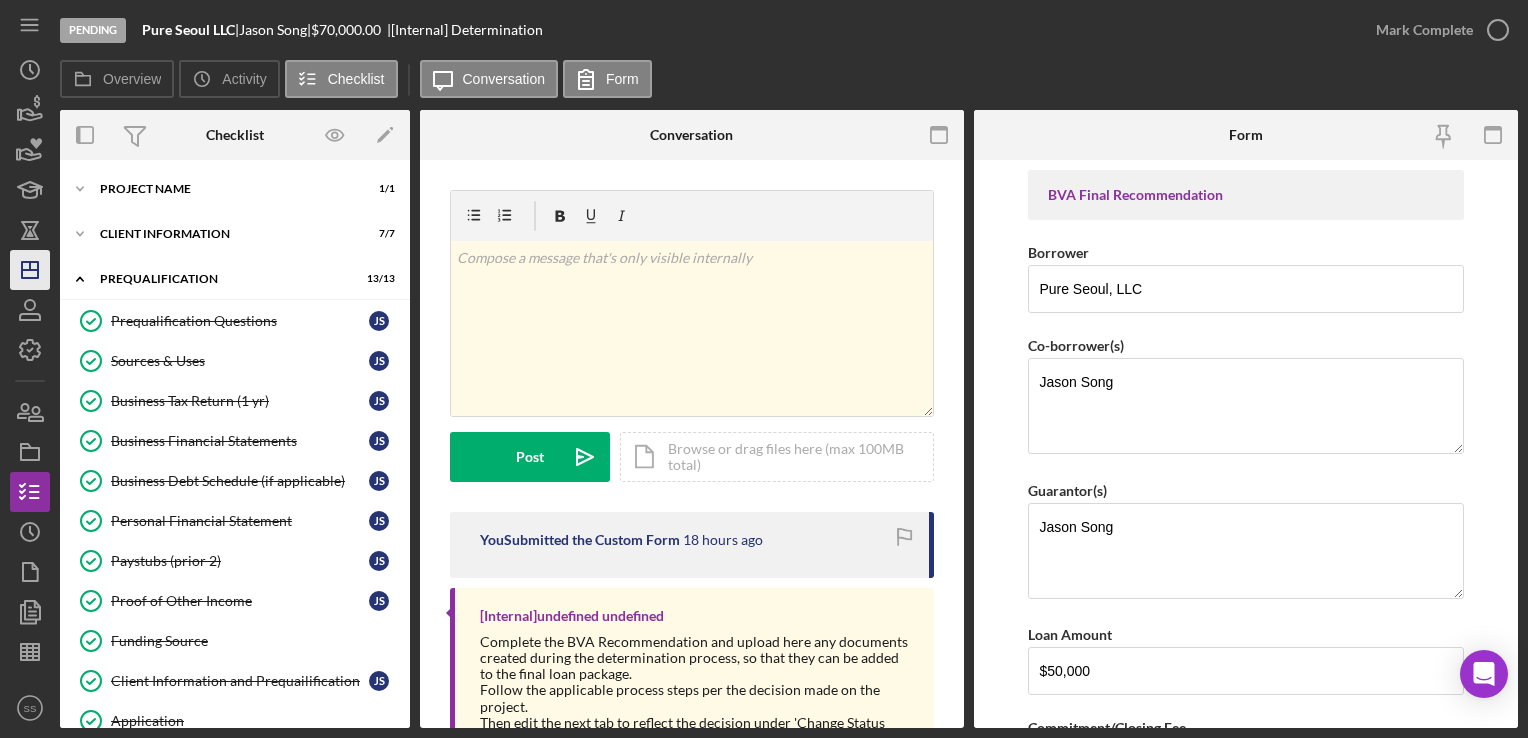 scroll, scrollTop: 0, scrollLeft: 0, axis: both 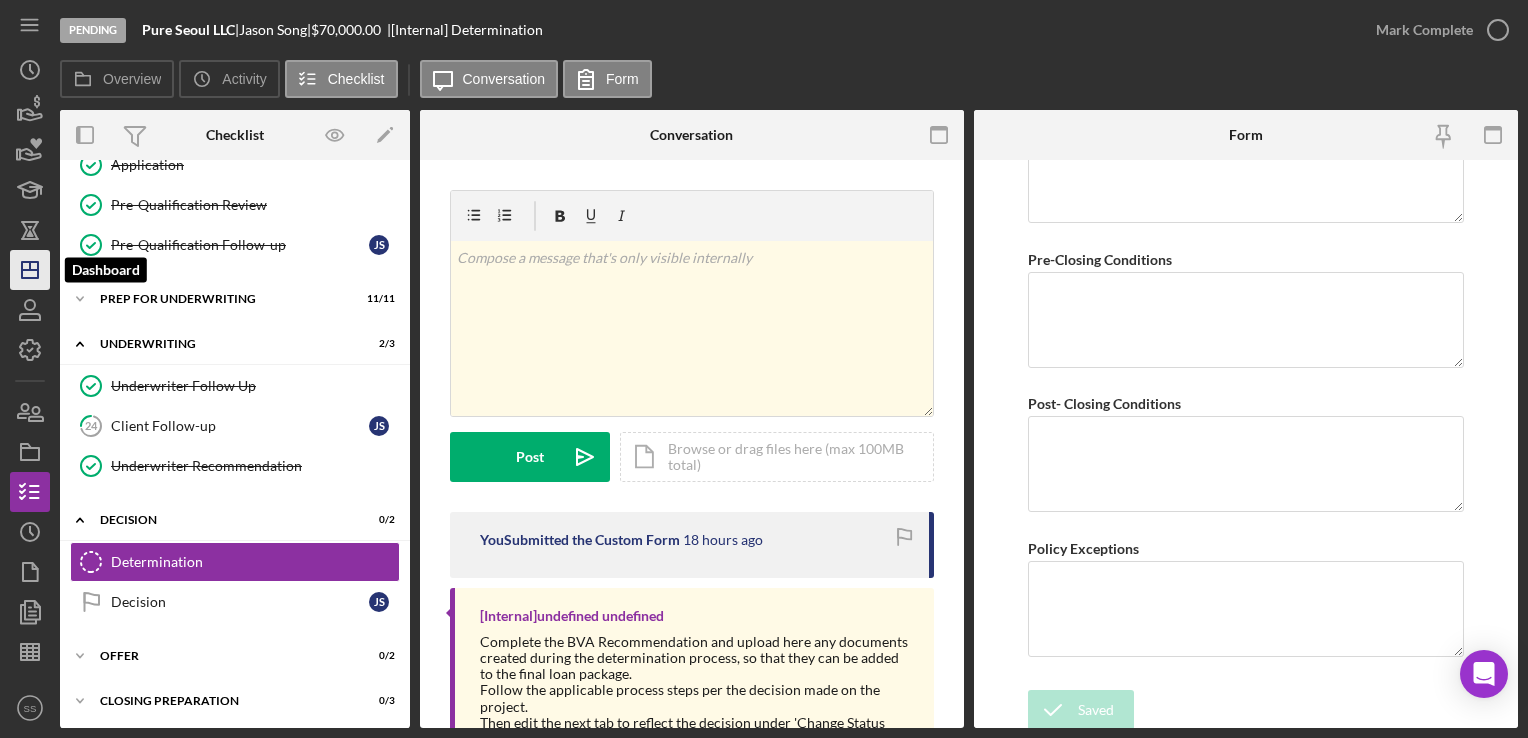 click on "Icon/Dashboard" 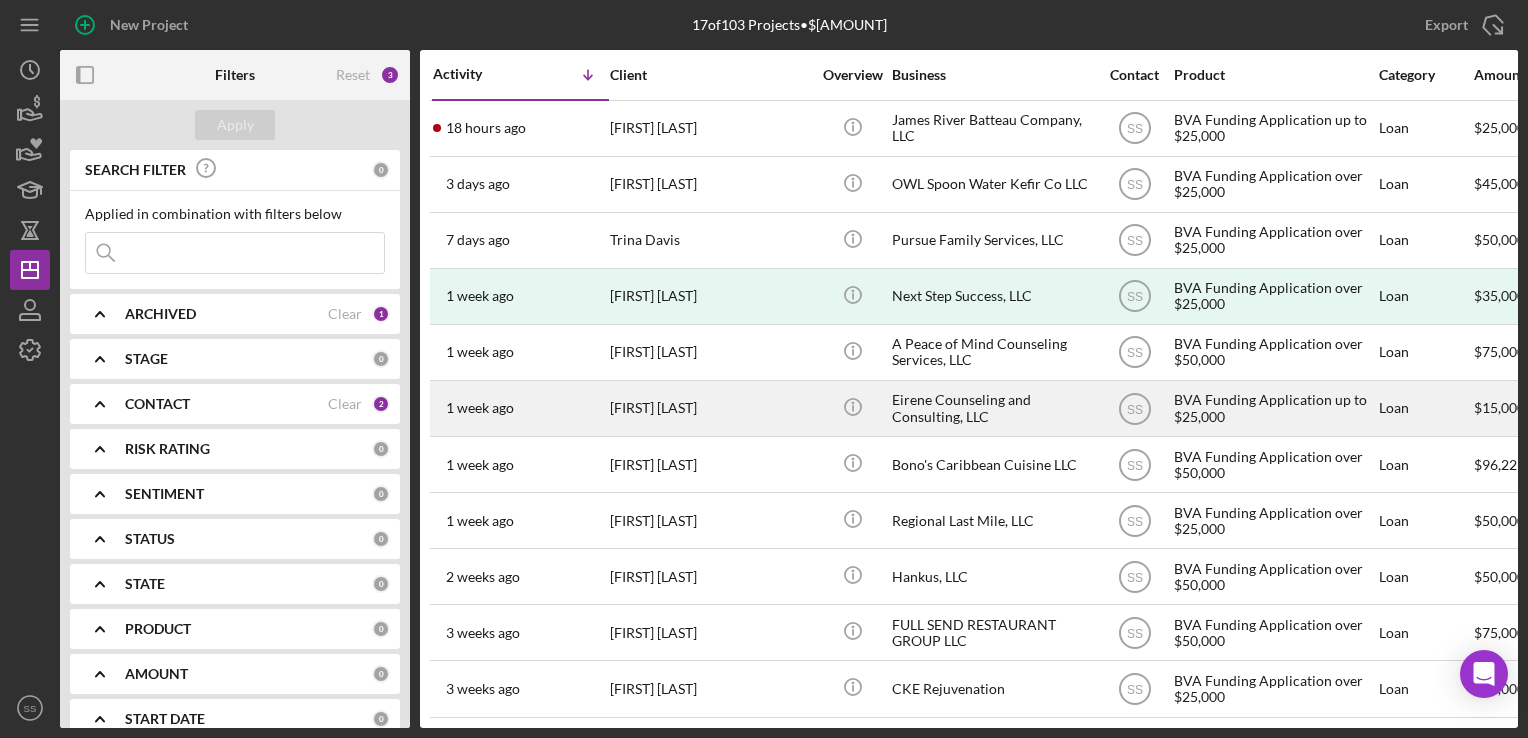 click on "[FIRST] [LAST]" at bounding box center [710, 408] 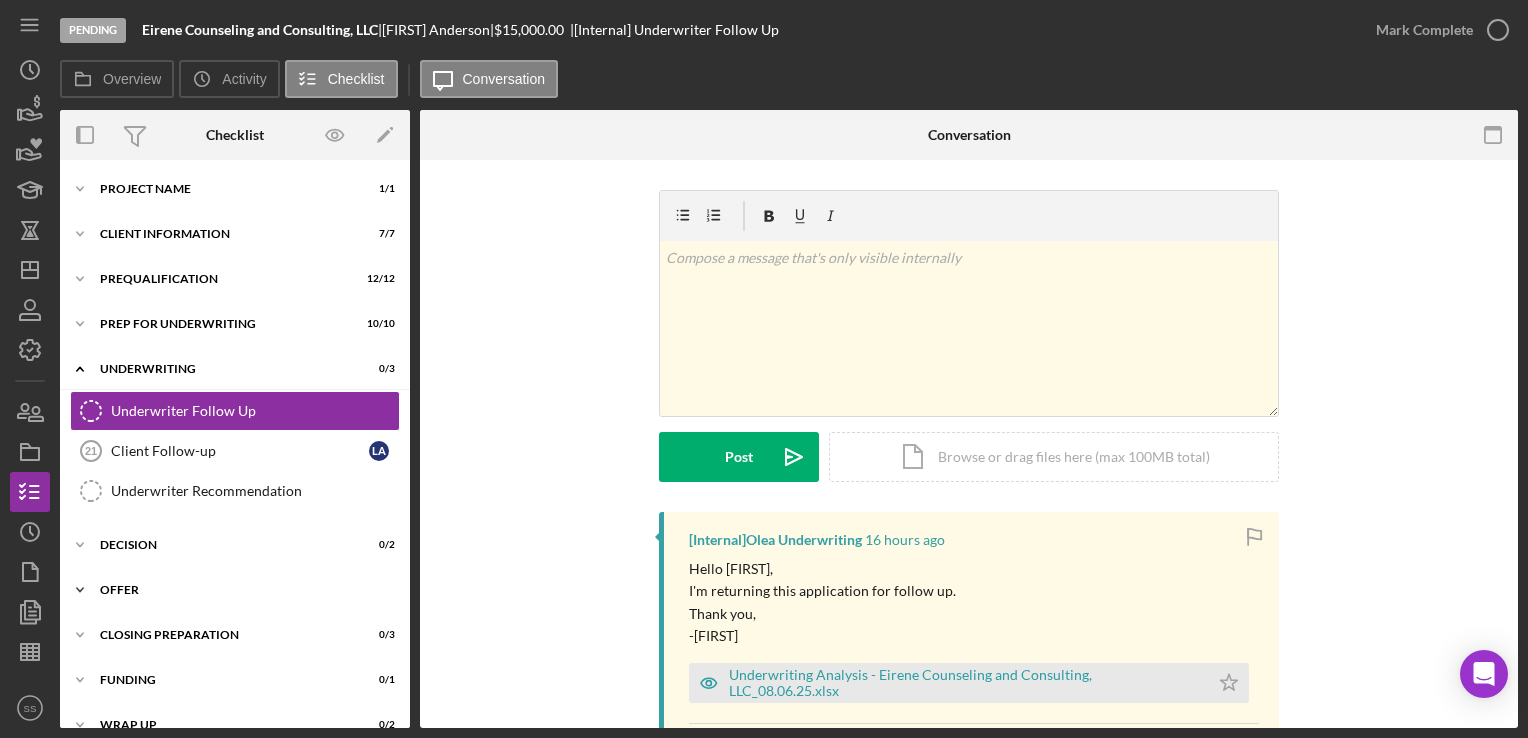 scroll, scrollTop: 25, scrollLeft: 0, axis: vertical 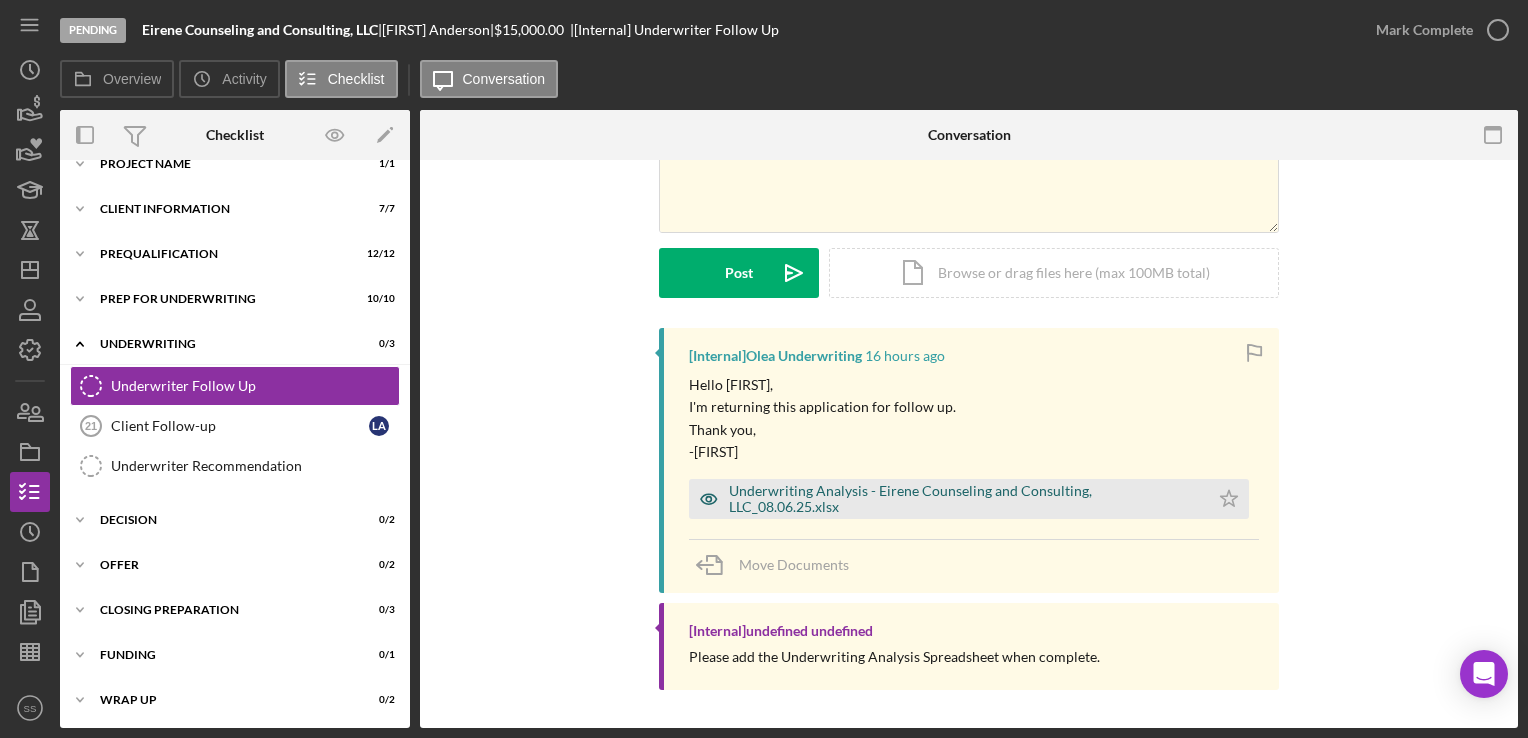 click on "Underwriting Analysis - Eirene Counseling and Consulting, LLC_08.06.25.xlsx" at bounding box center (964, 499) 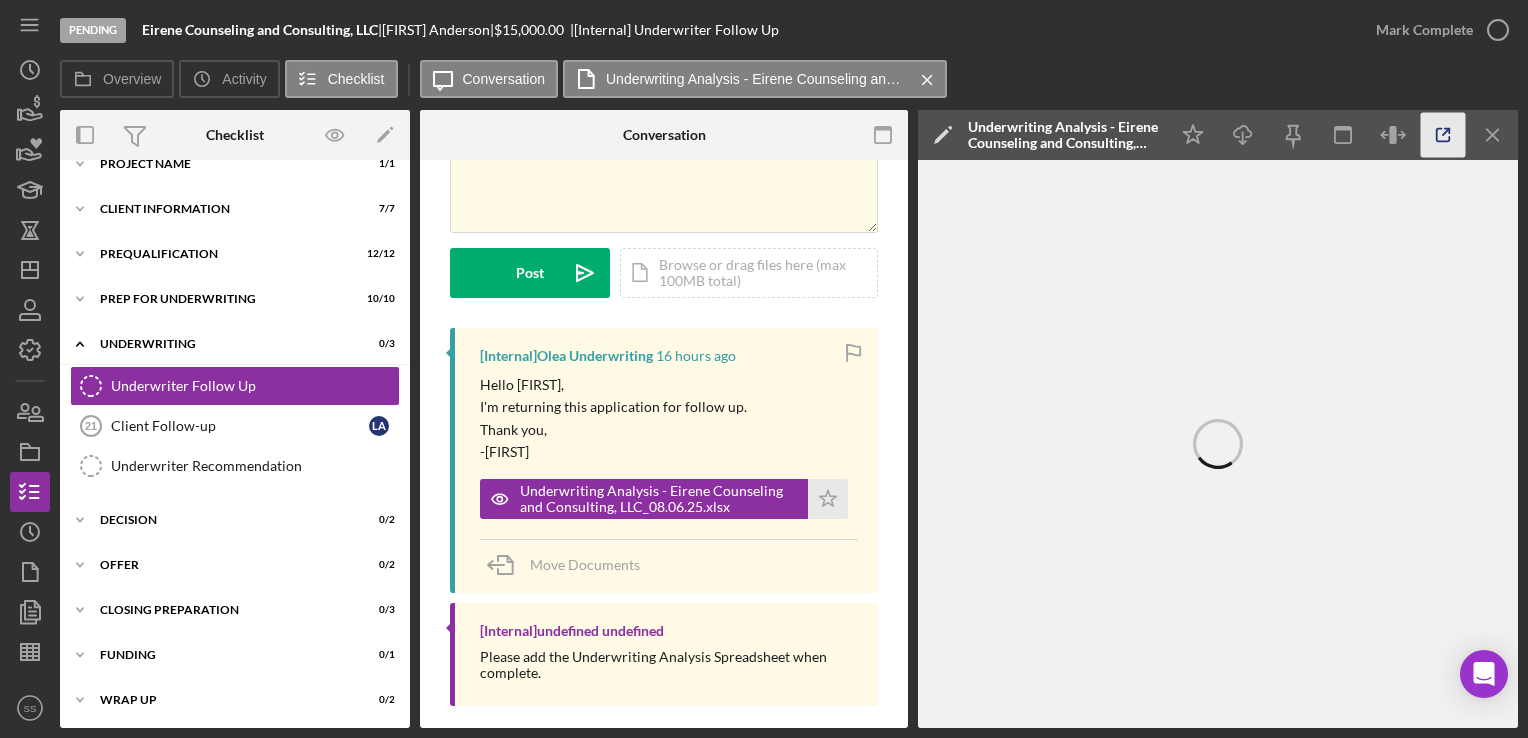 click 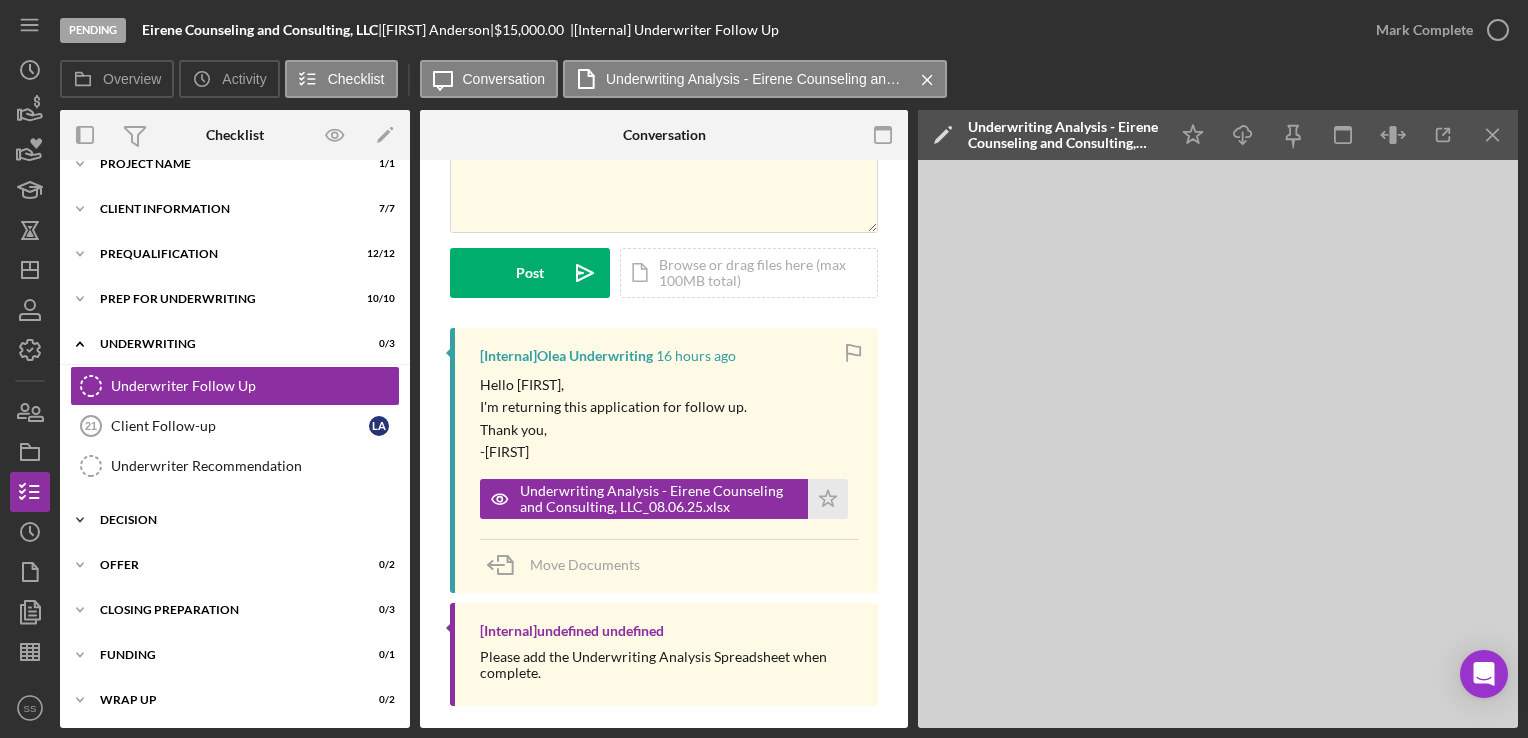 click on "Decision" at bounding box center [242, 520] 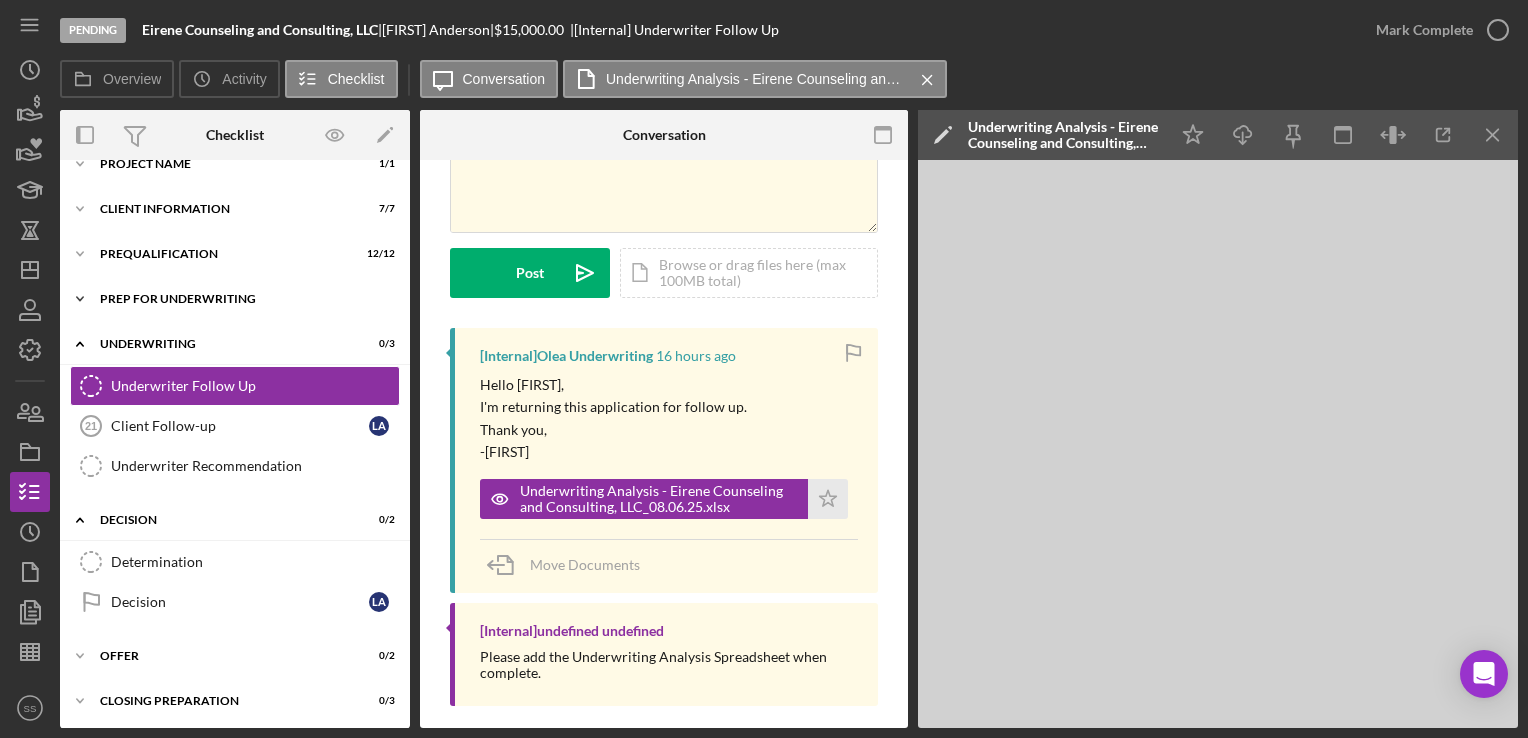 click on "Icon/Expander Prep for Underwriting 10 / 10" at bounding box center [235, 299] 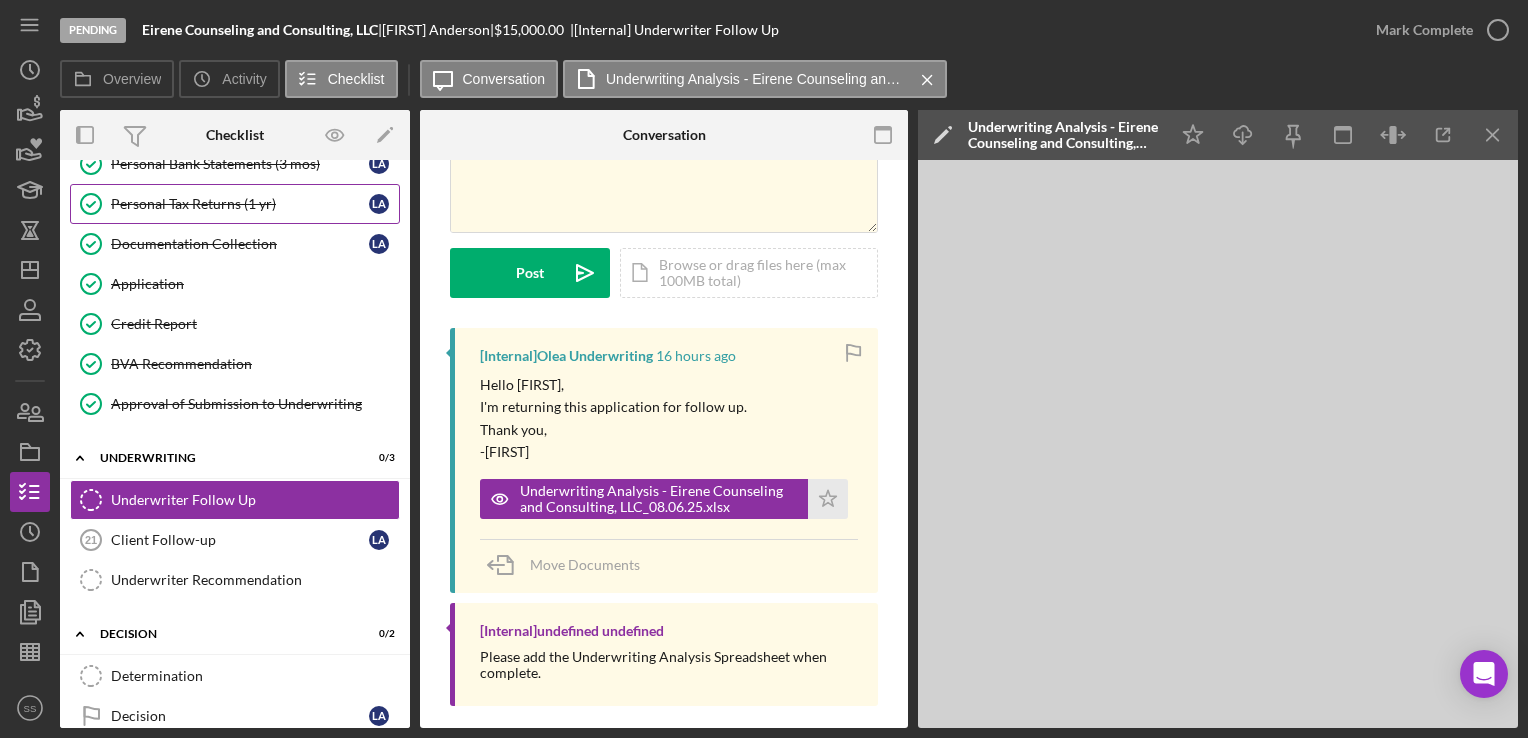 scroll, scrollTop: 326, scrollLeft: 0, axis: vertical 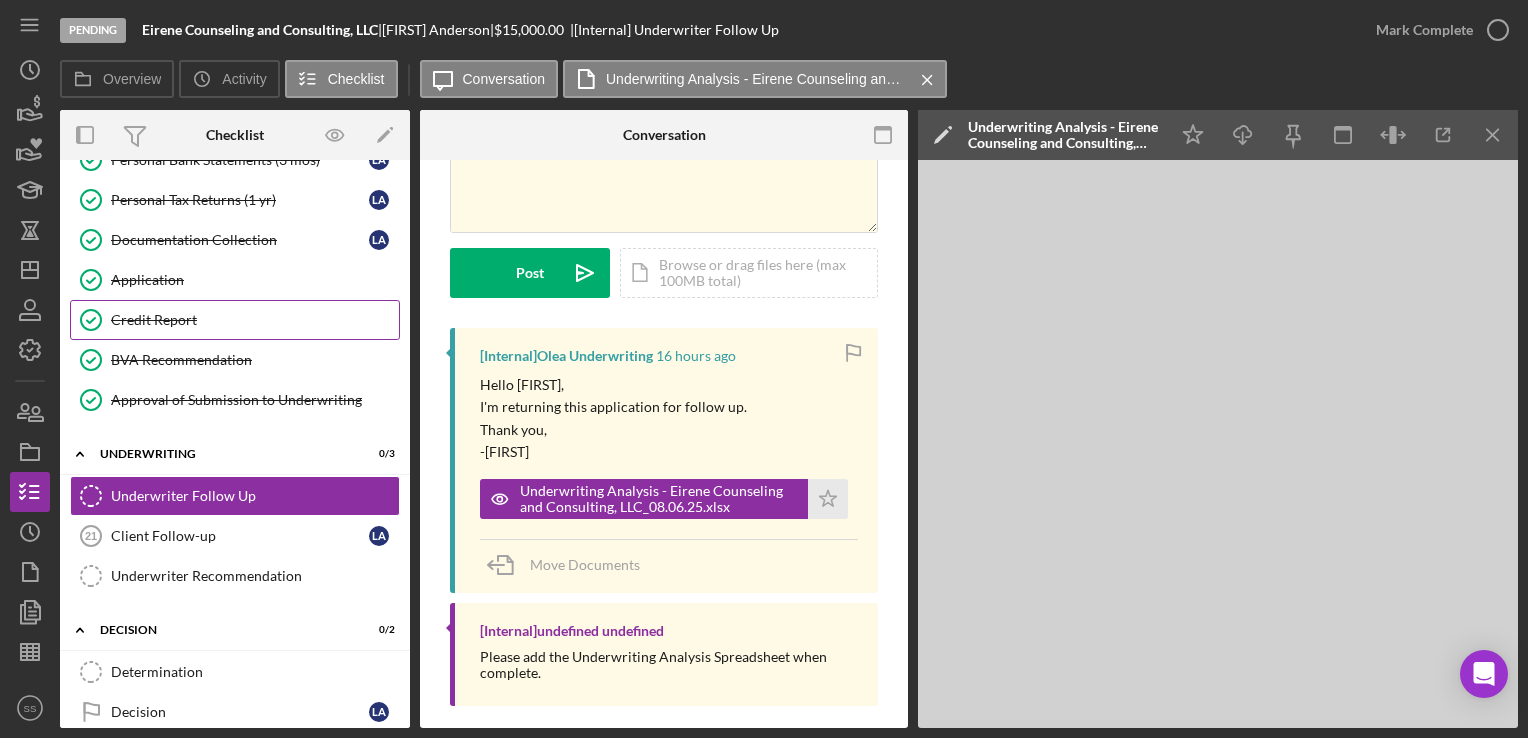 click on "Credit Report" at bounding box center [255, 320] 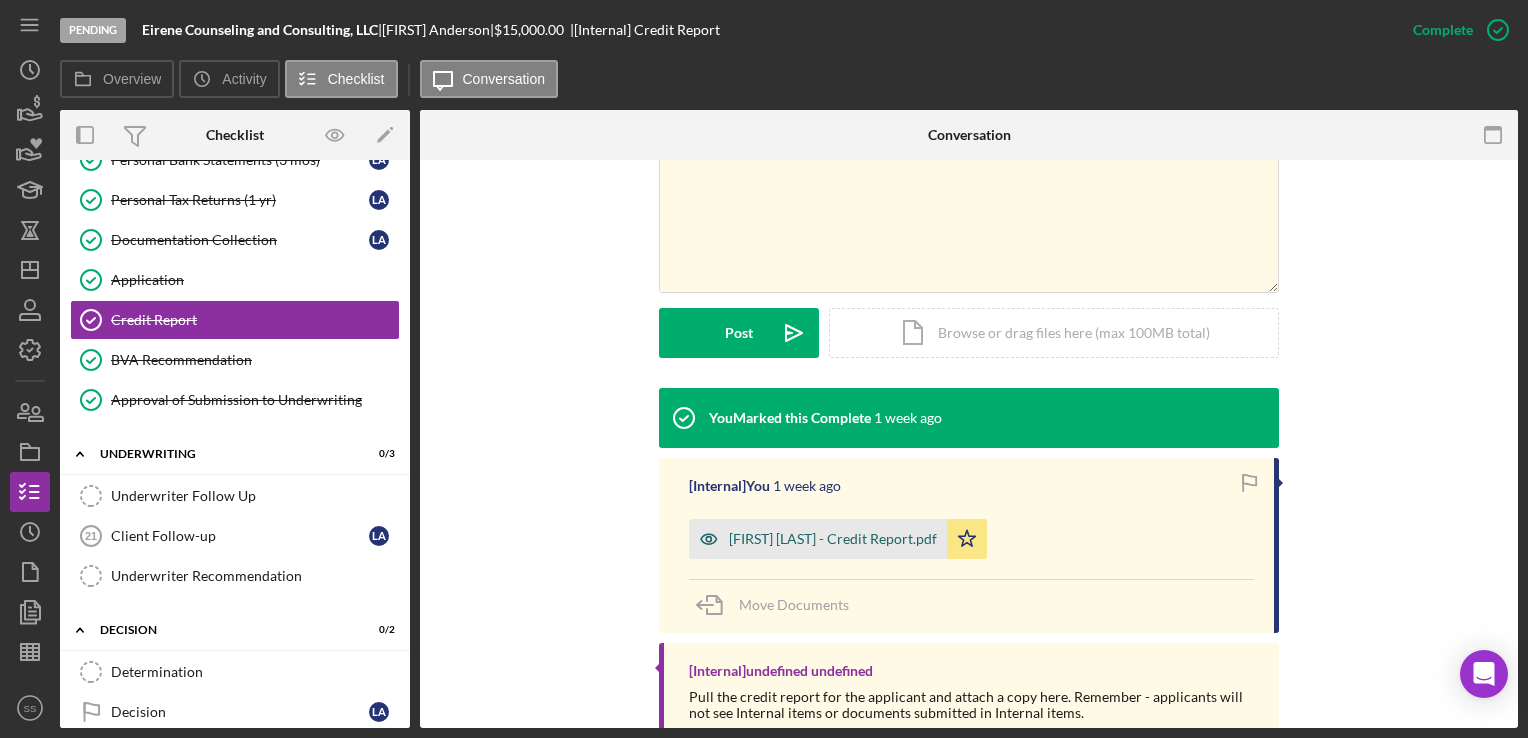 click on "[FIRST] [LAST] - Credit Report.pdf" at bounding box center [833, 539] 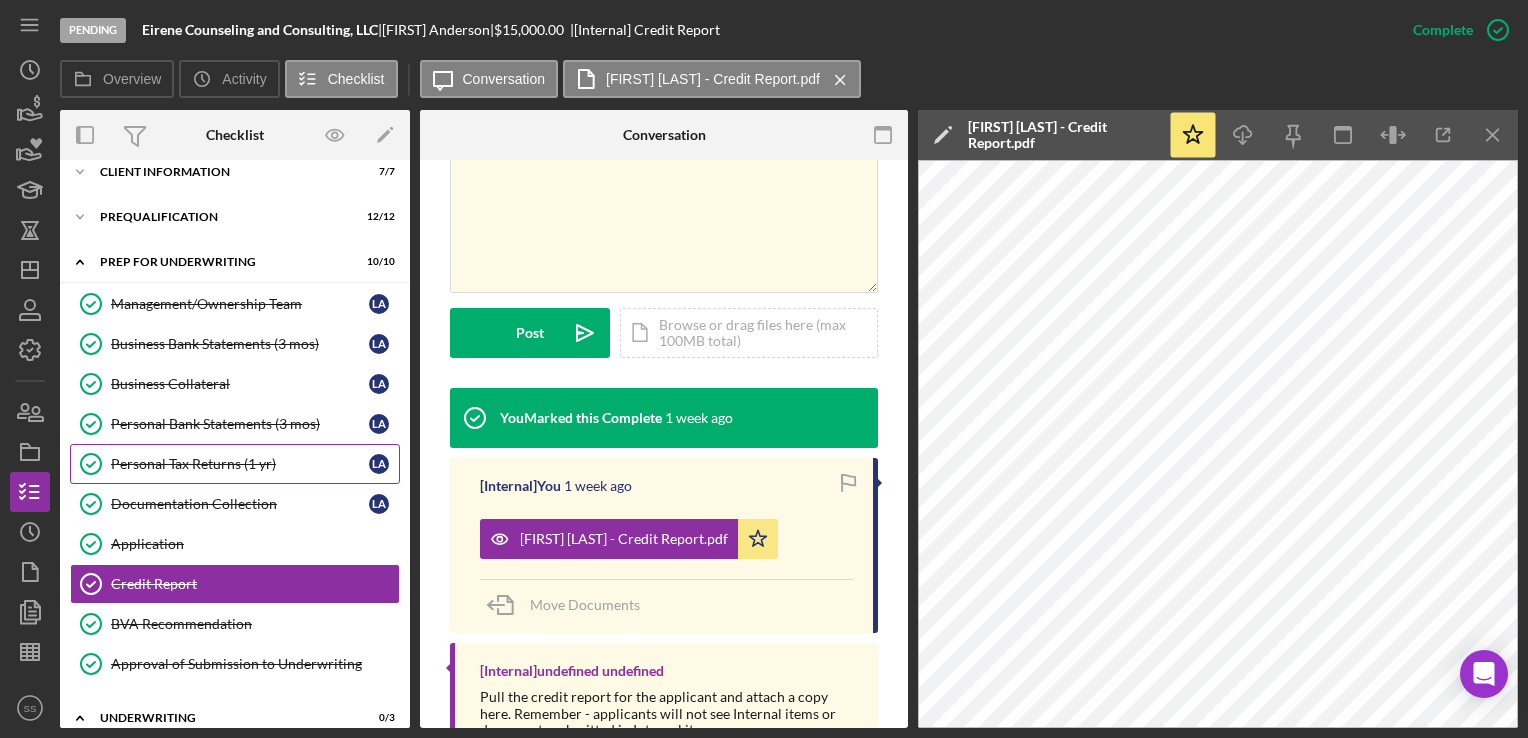 scroll, scrollTop: 52, scrollLeft: 0, axis: vertical 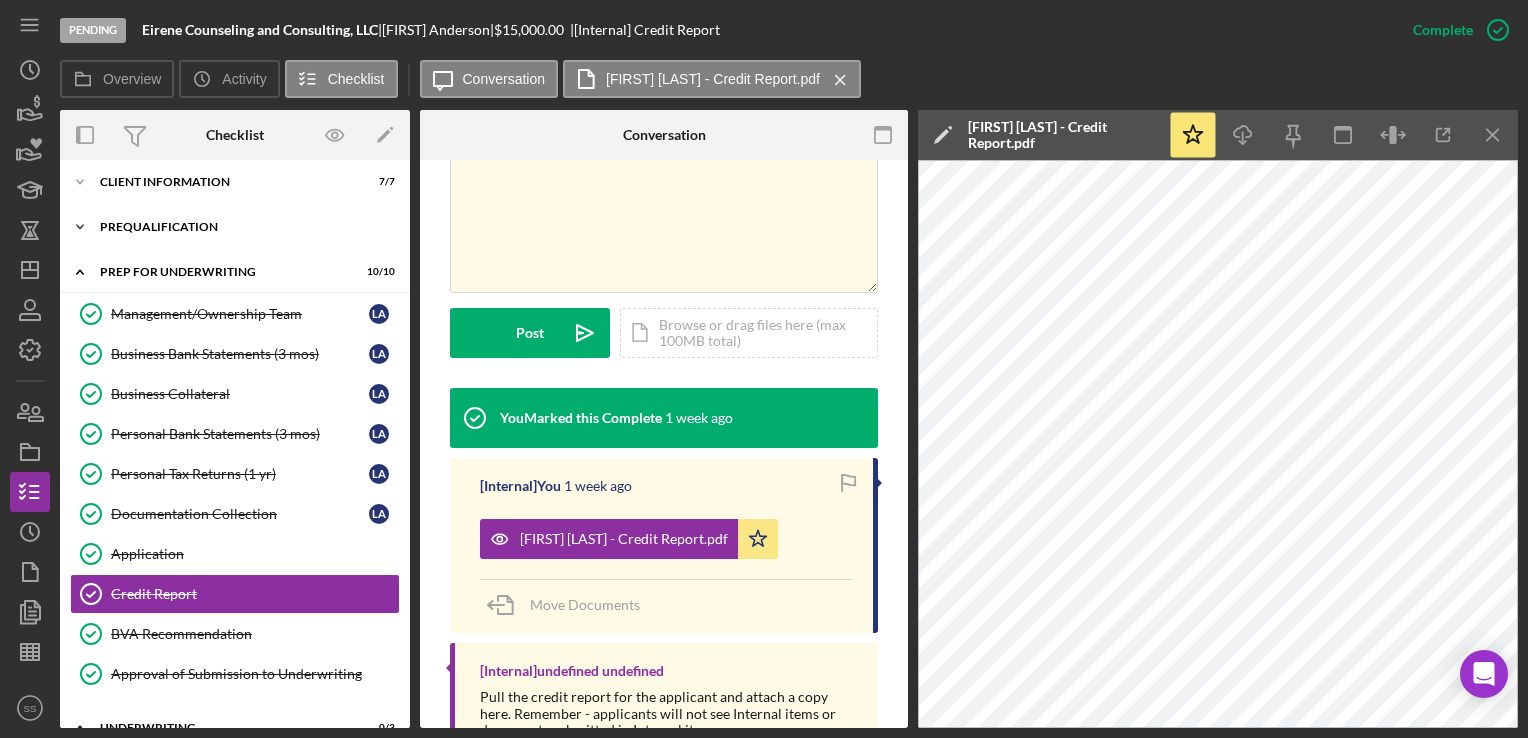 click on "Prequalification" at bounding box center (242, 227) 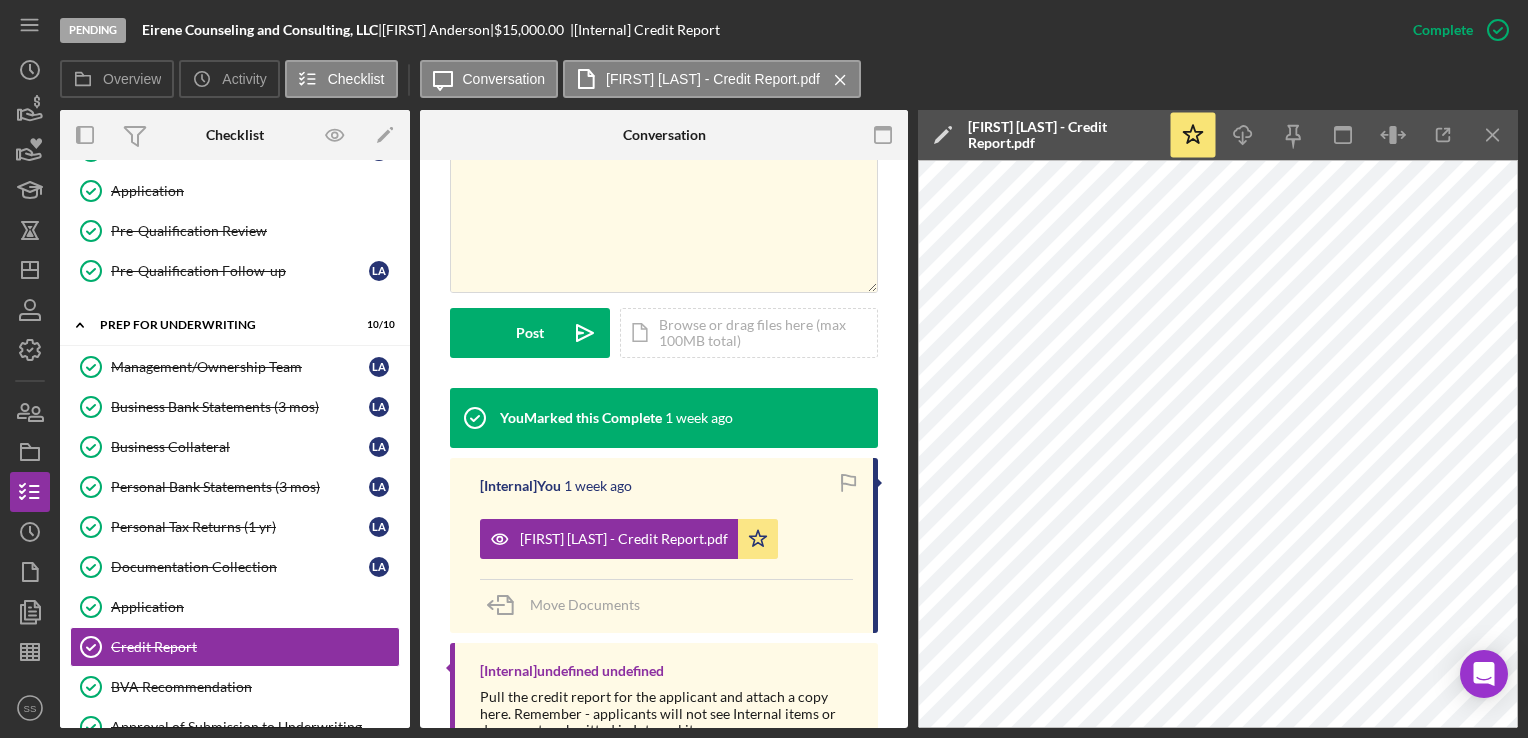 scroll, scrollTop: 492, scrollLeft: 0, axis: vertical 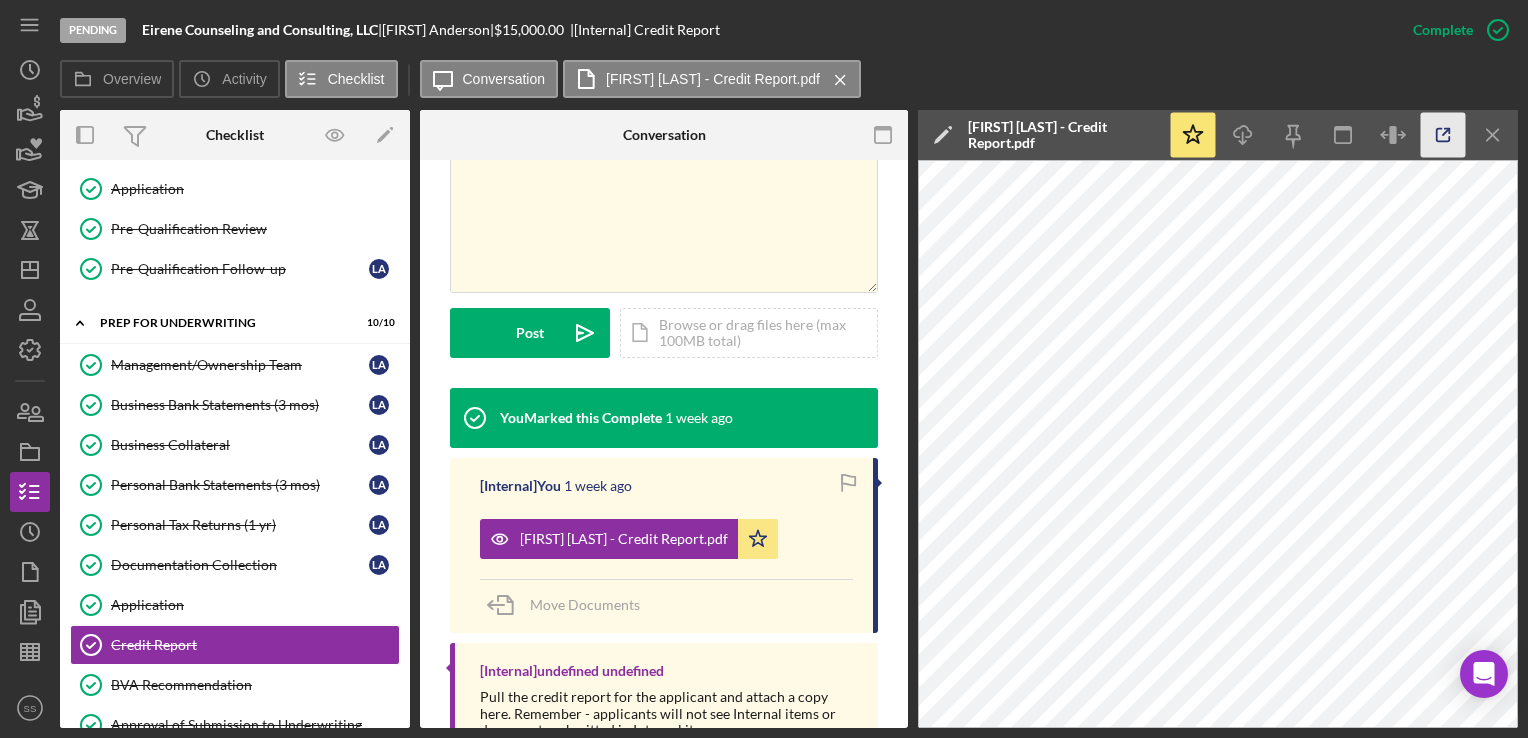 click 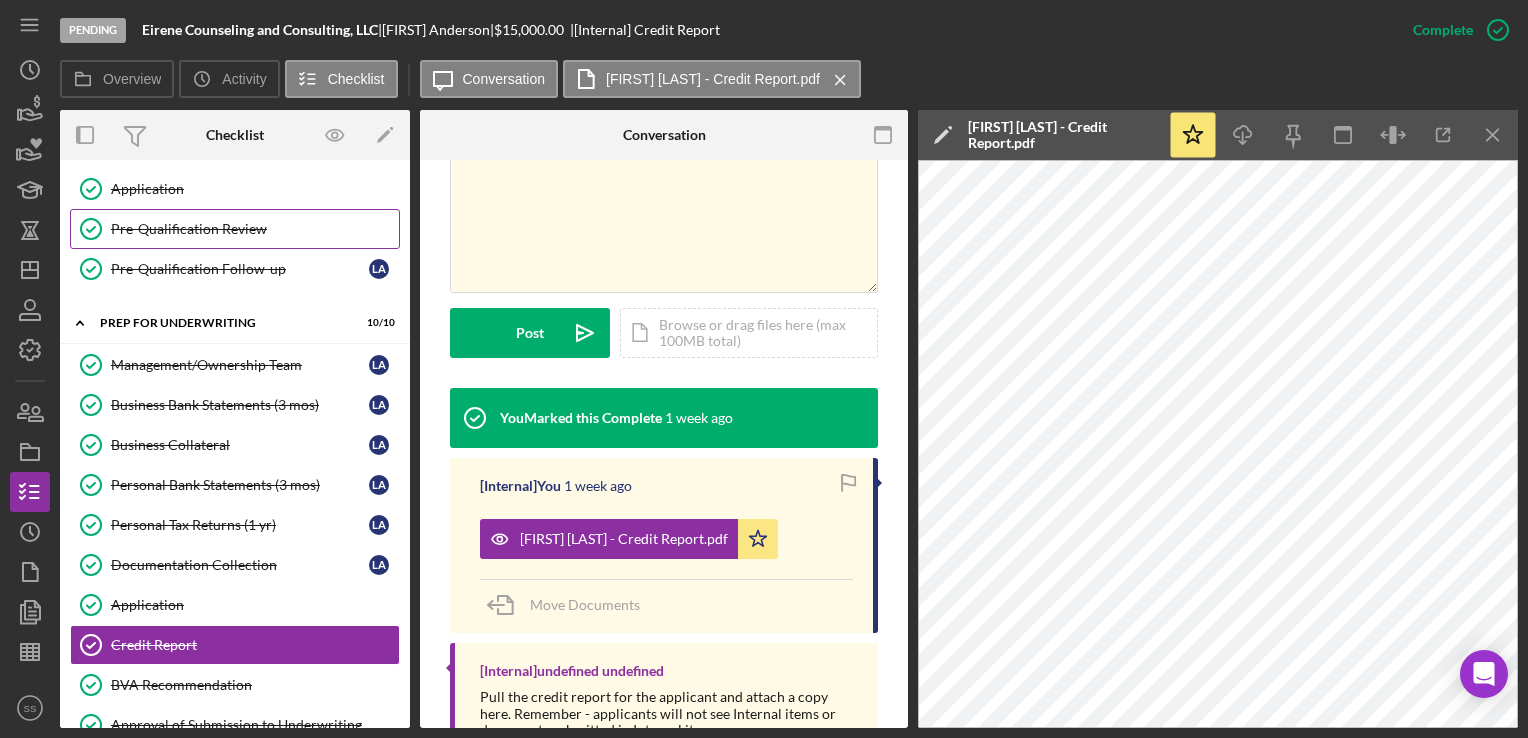 click on "Pre-Qualification Review Pre-Qualification Review" at bounding box center (235, 229) 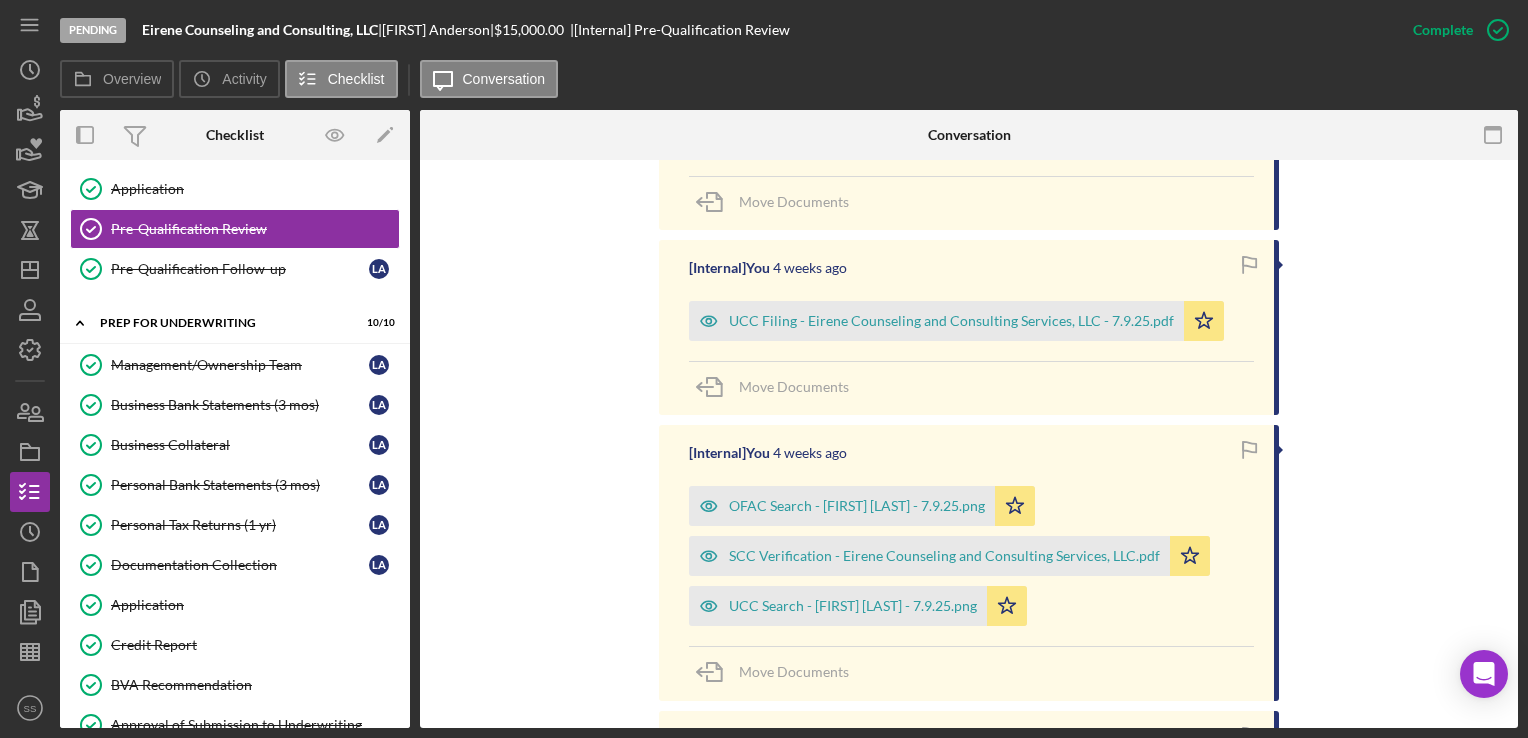 scroll, scrollTop: 1050, scrollLeft: 0, axis: vertical 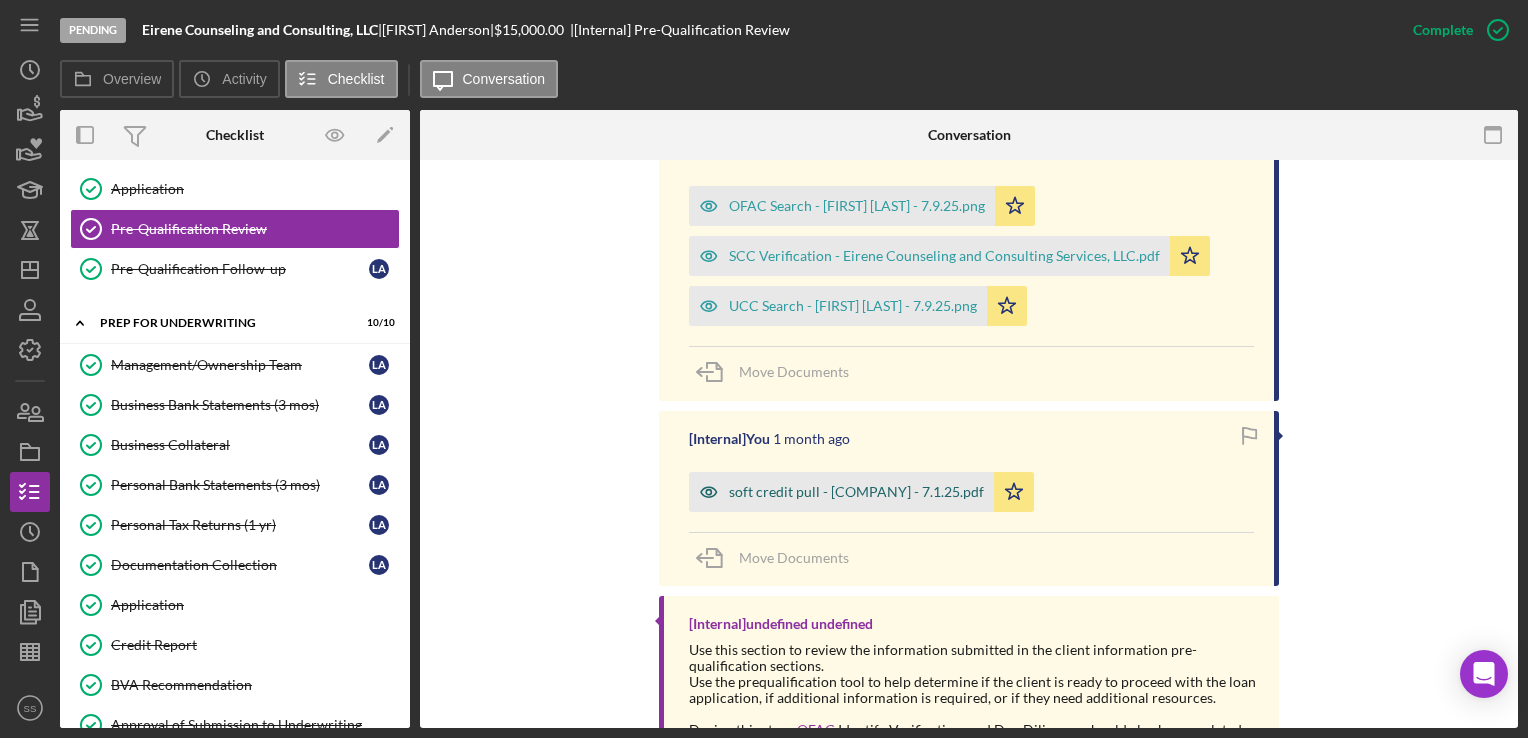 click on "soft credit pull - [COMPANY] - 7.1.25.pdf" at bounding box center [856, 492] 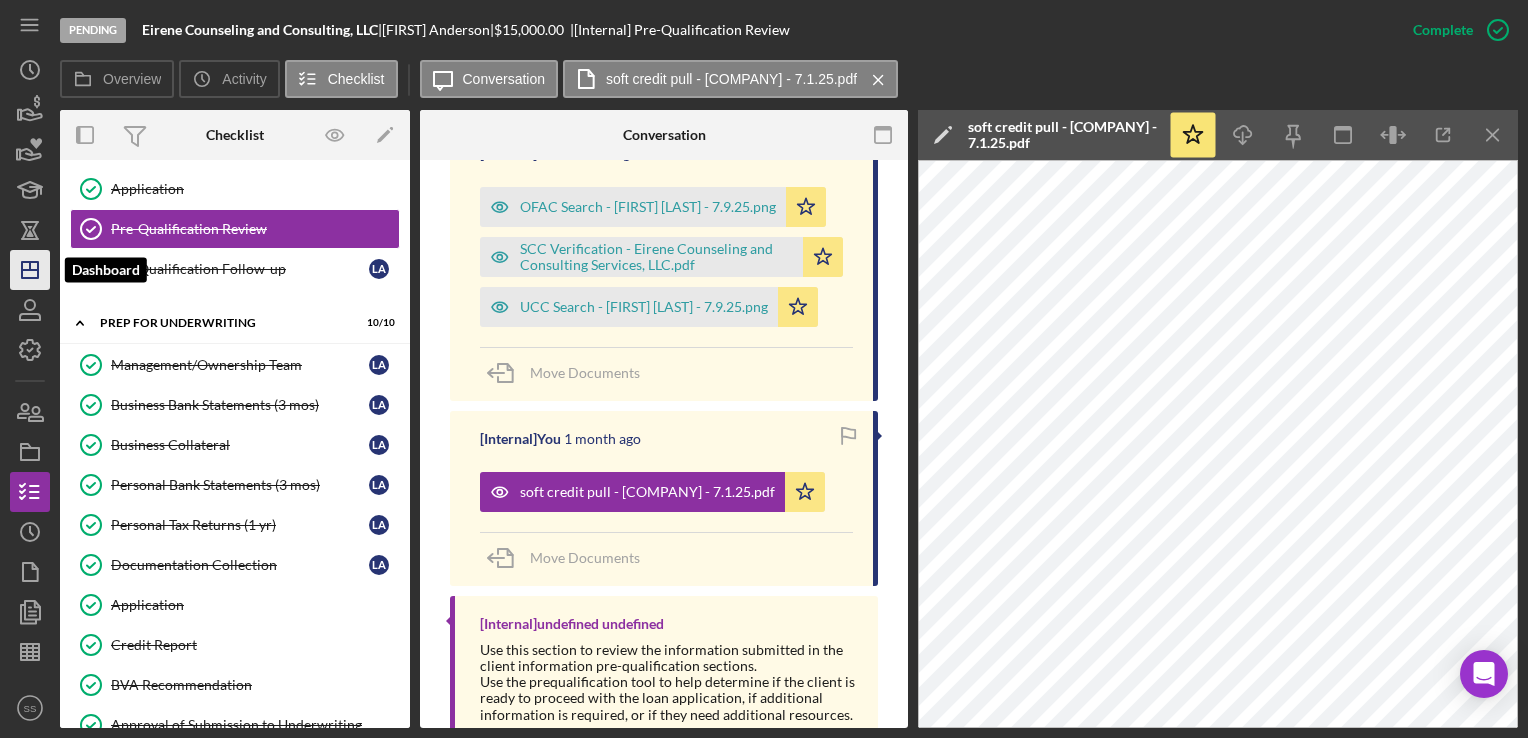 click on "Icon/Dashboard" 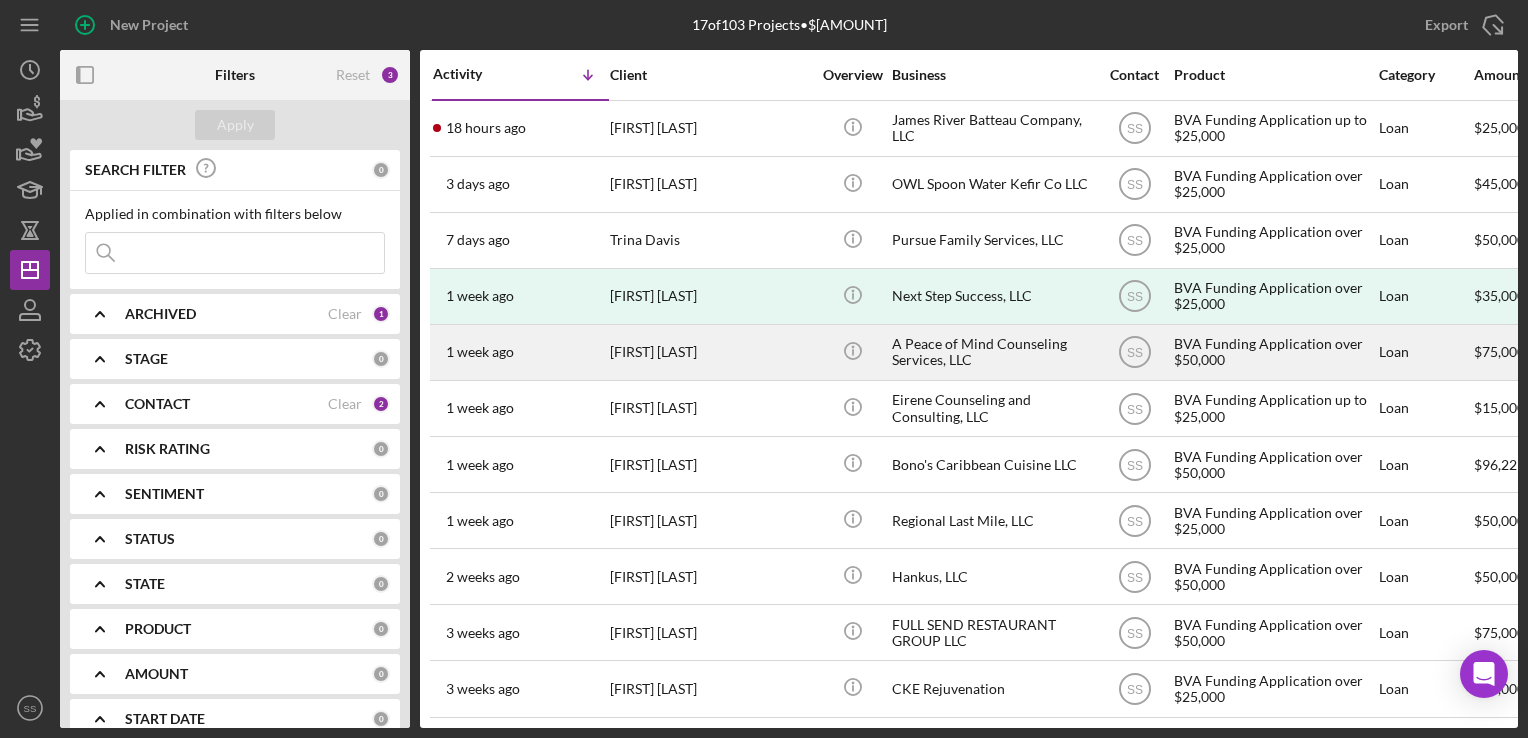 click on "A Peace of Mind Counseling Services, LLC" at bounding box center (992, 352) 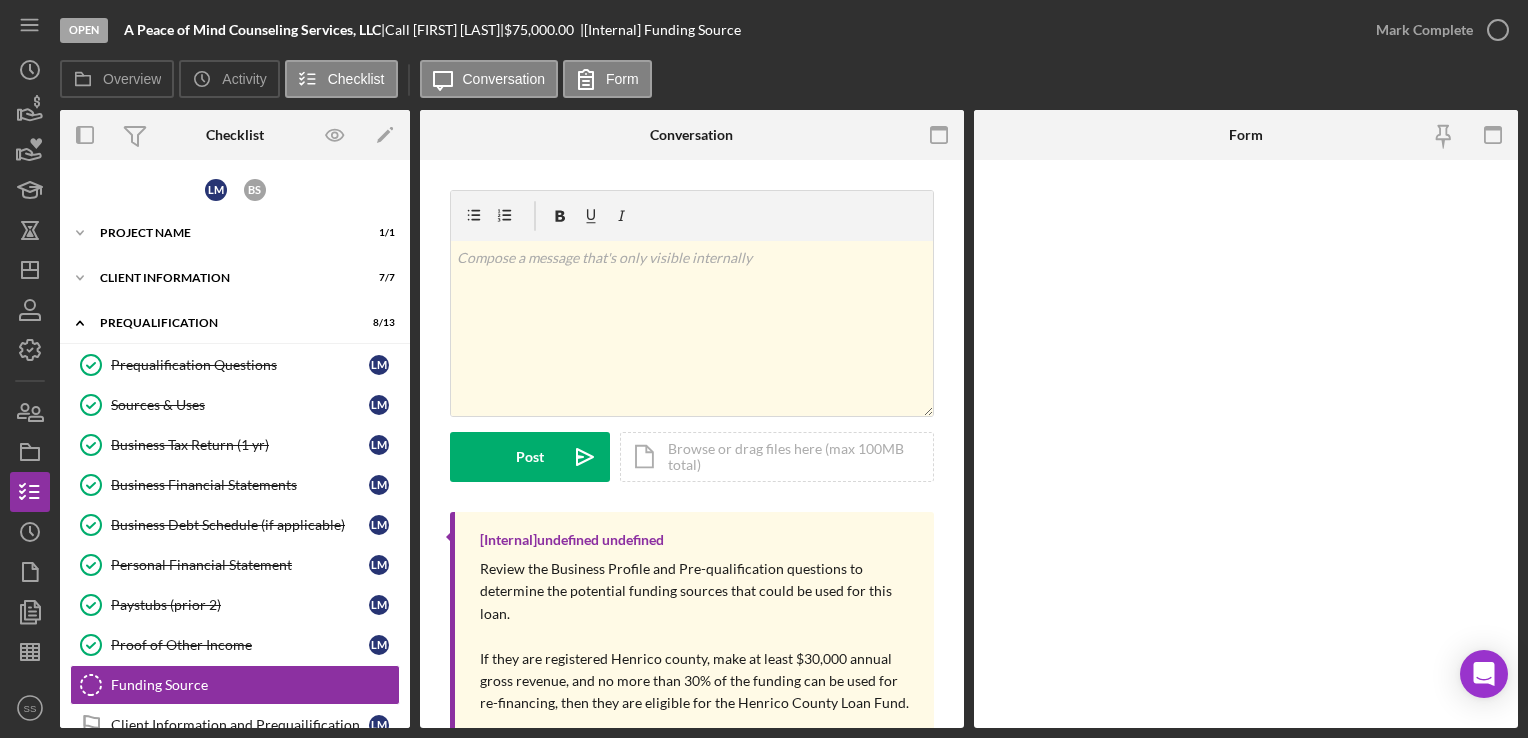 scroll, scrollTop: 236, scrollLeft: 0, axis: vertical 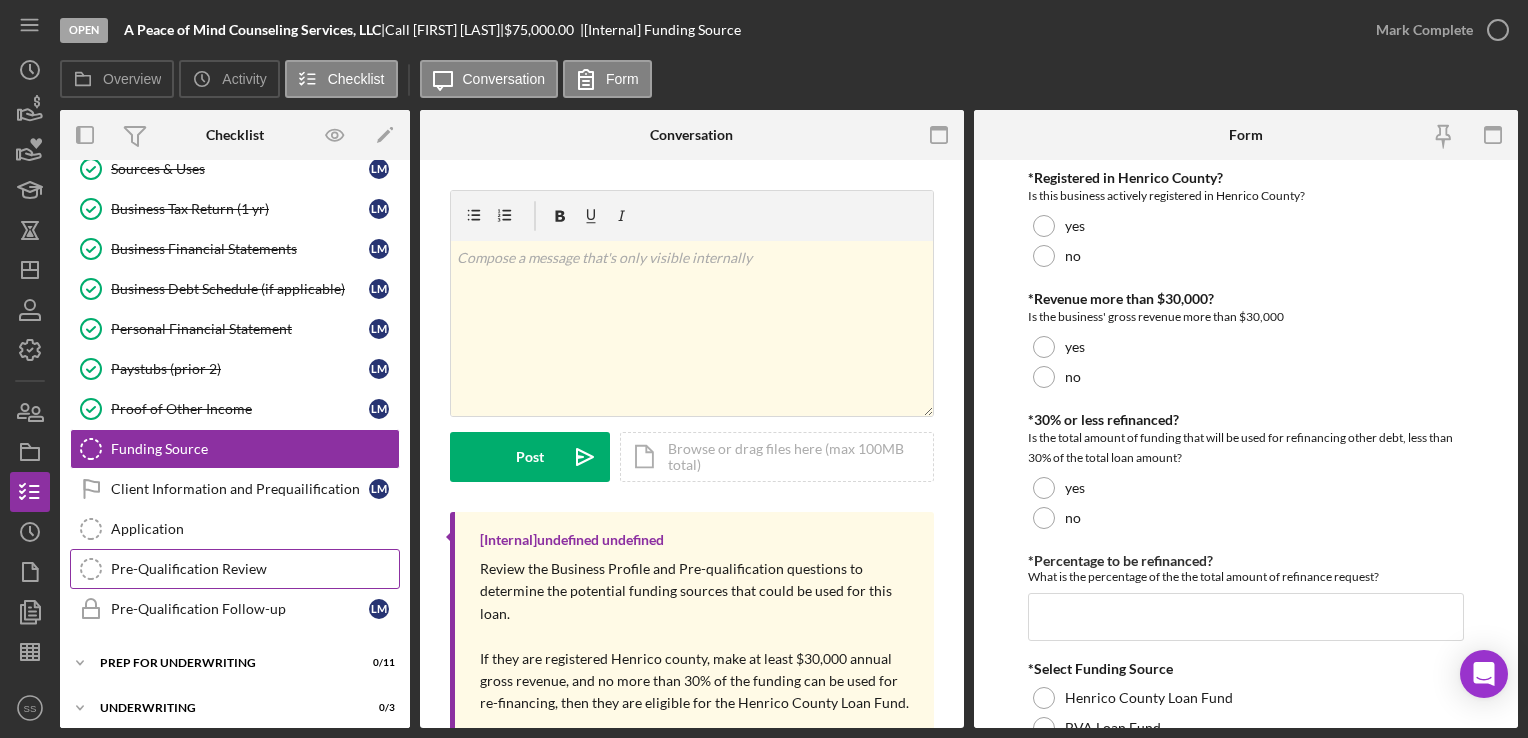 click on "Pre-Qualification Review" at bounding box center (255, 569) 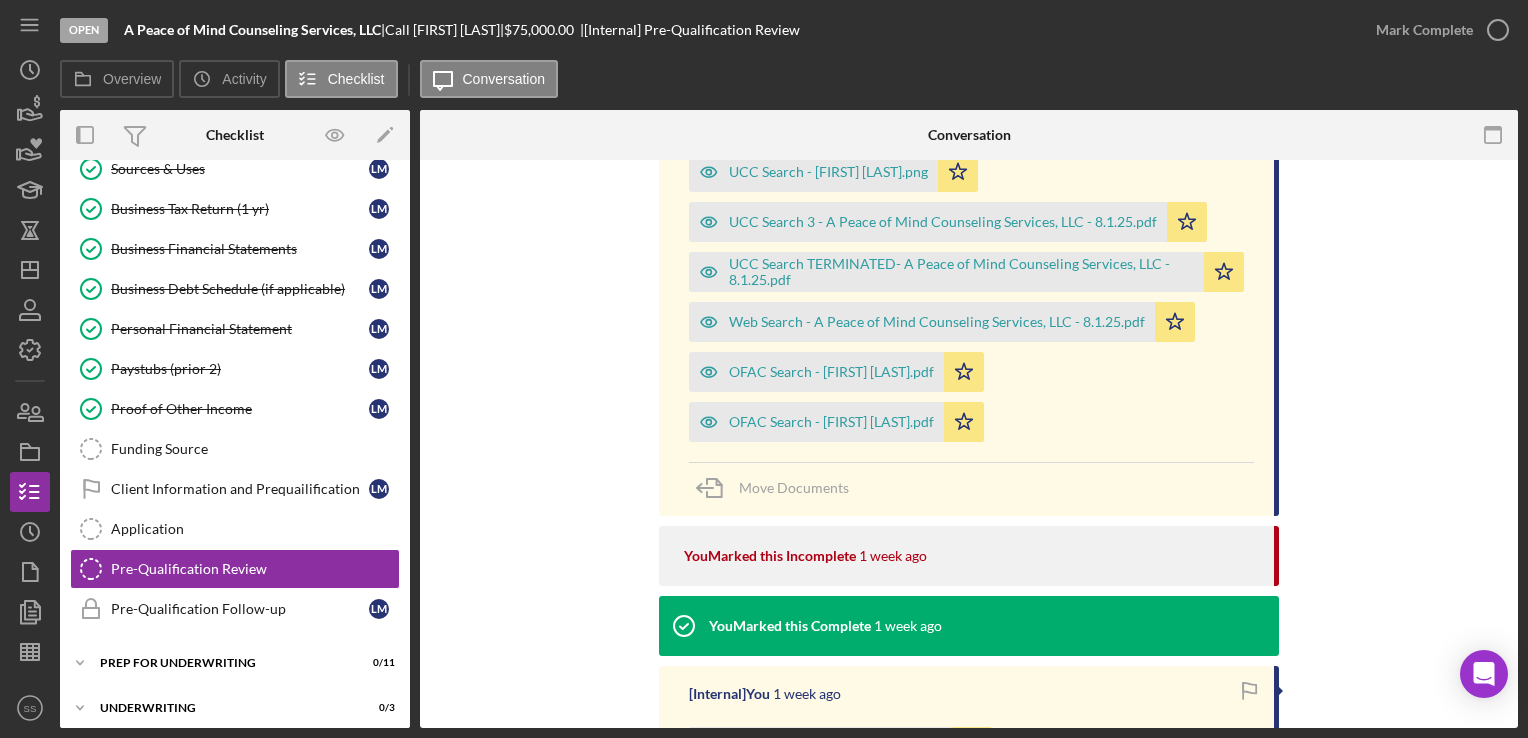 scroll, scrollTop: 718, scrollLeft: 0, axis: vertical 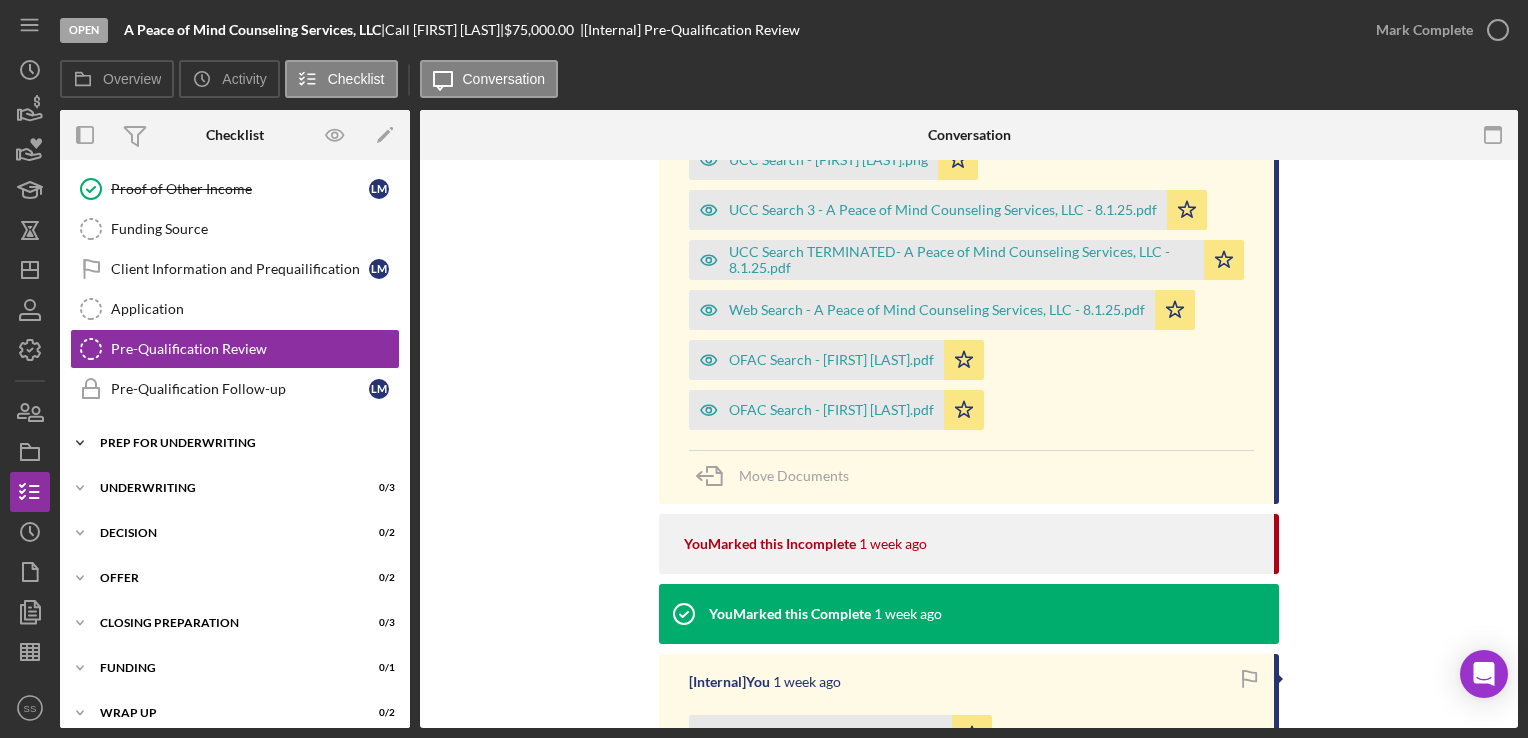 click on "Prep for Underwriting" at bounding box center [242, 443] 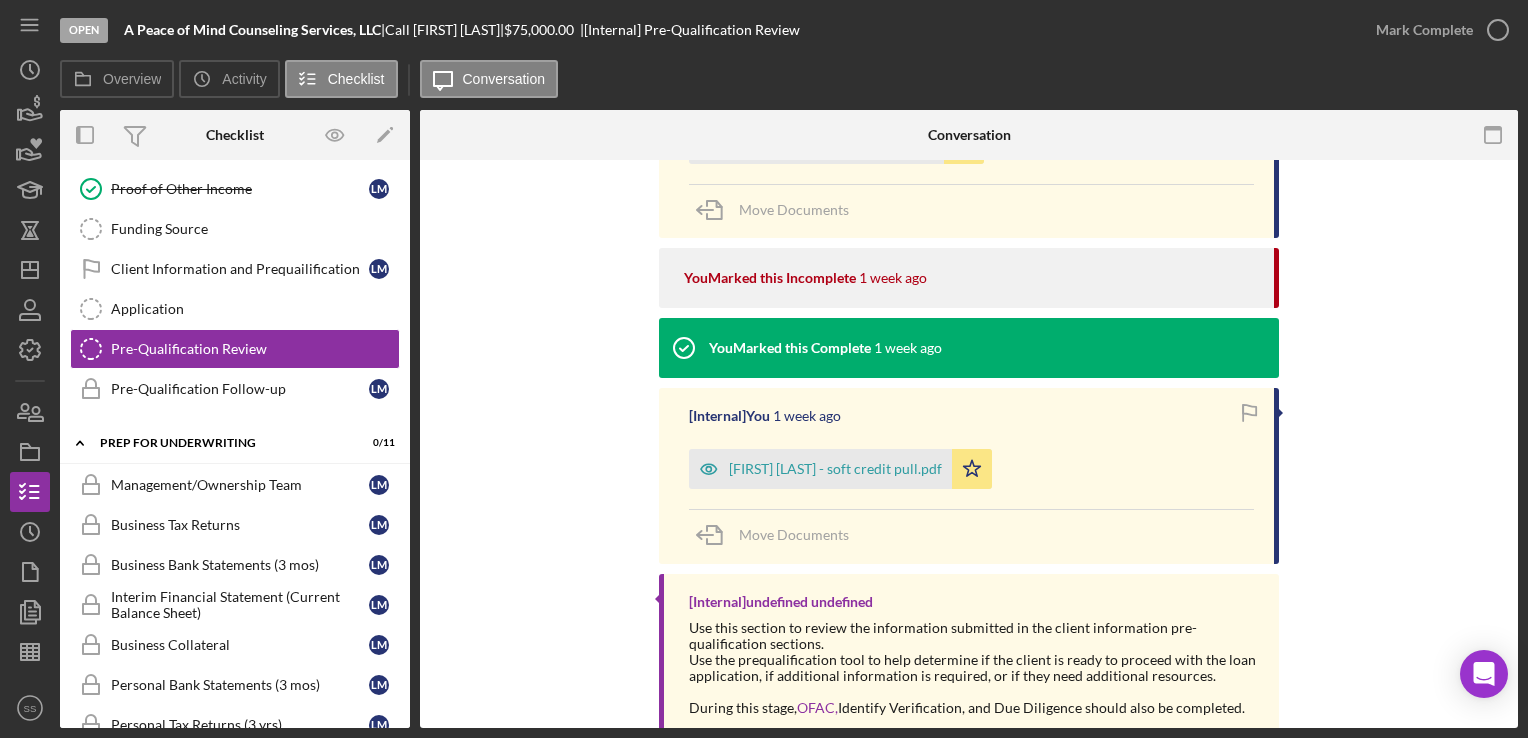 scroll, scrollTop: 986, scrollLeft: 0, axis: vertical 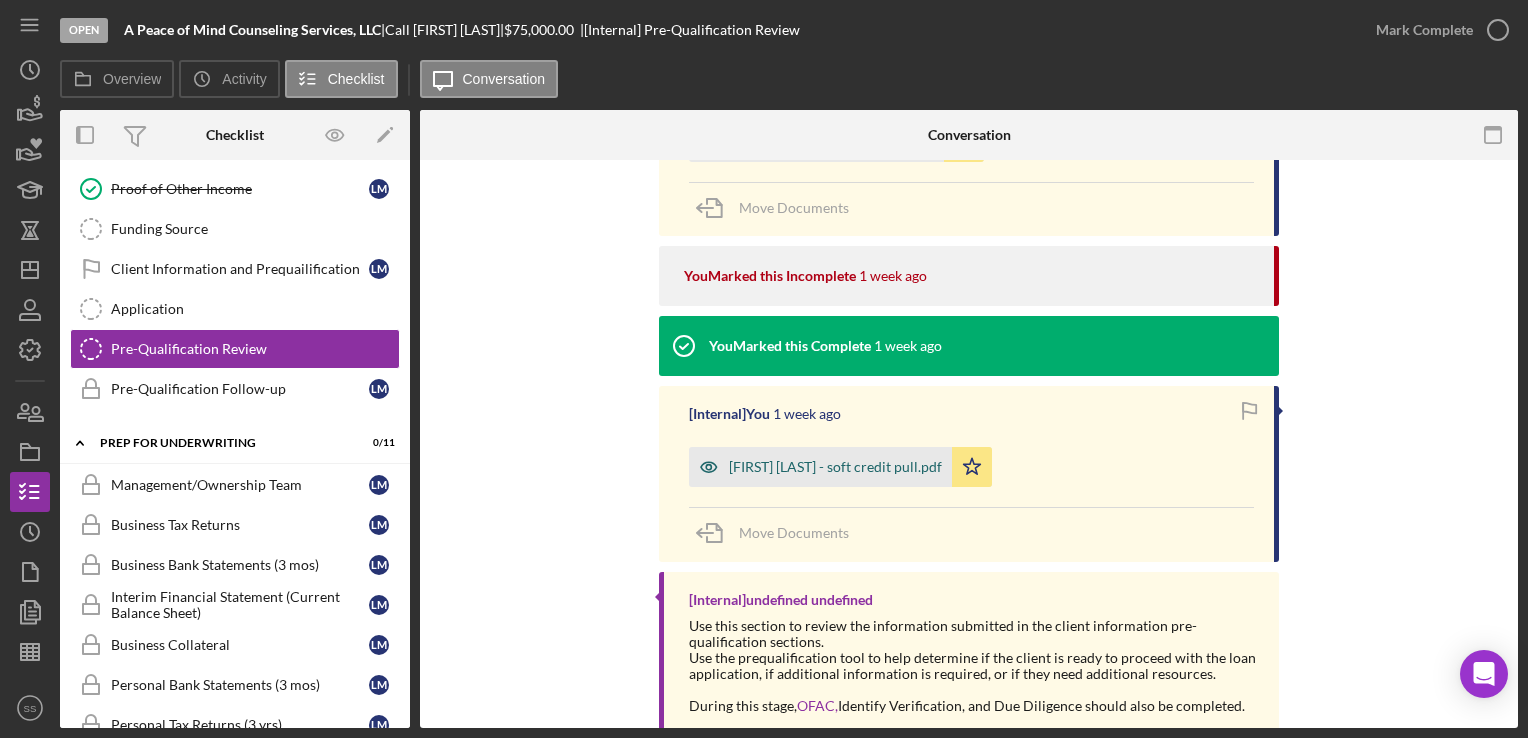 click on "[FIRST] [LAST] - soft credit pull.pdf" at bounding box center [835, 467] 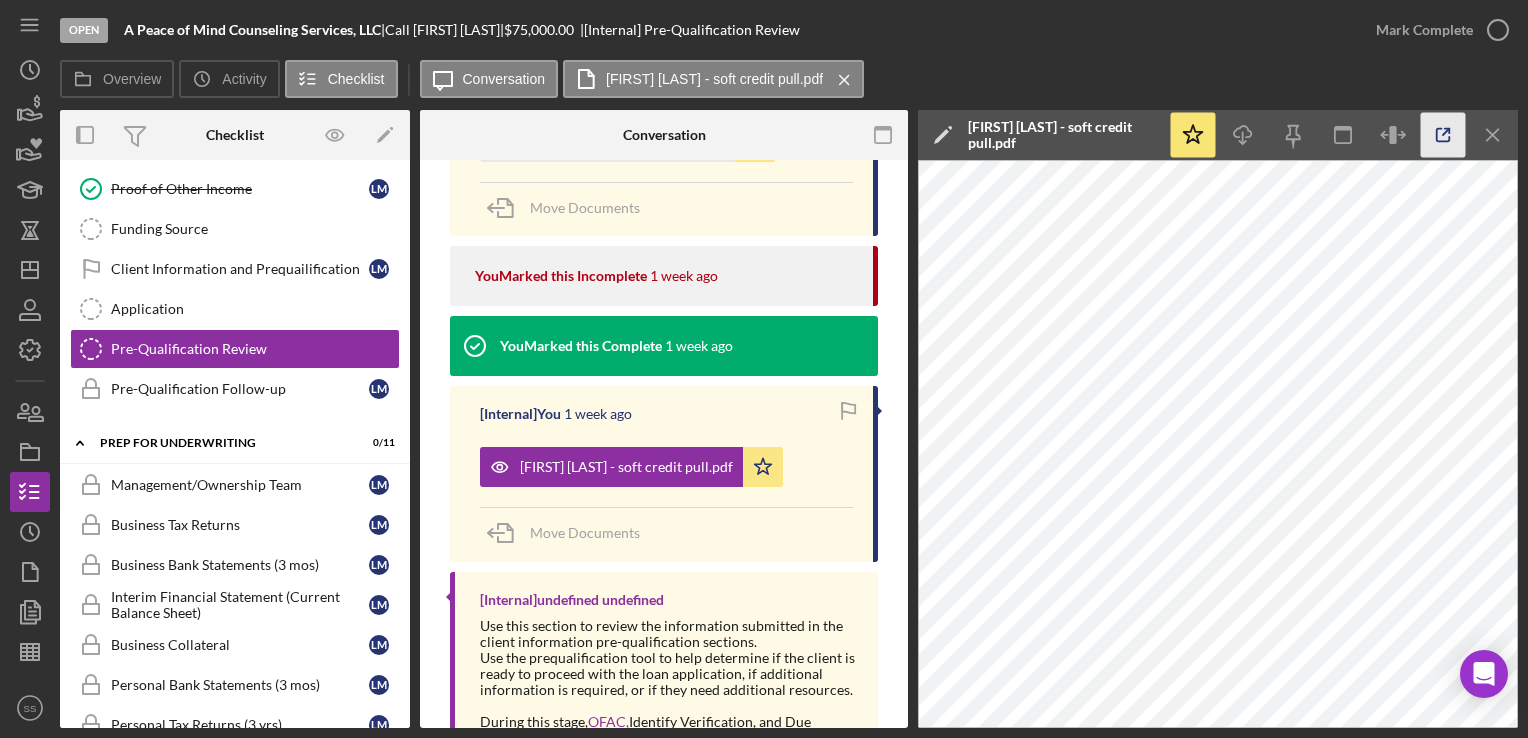 click 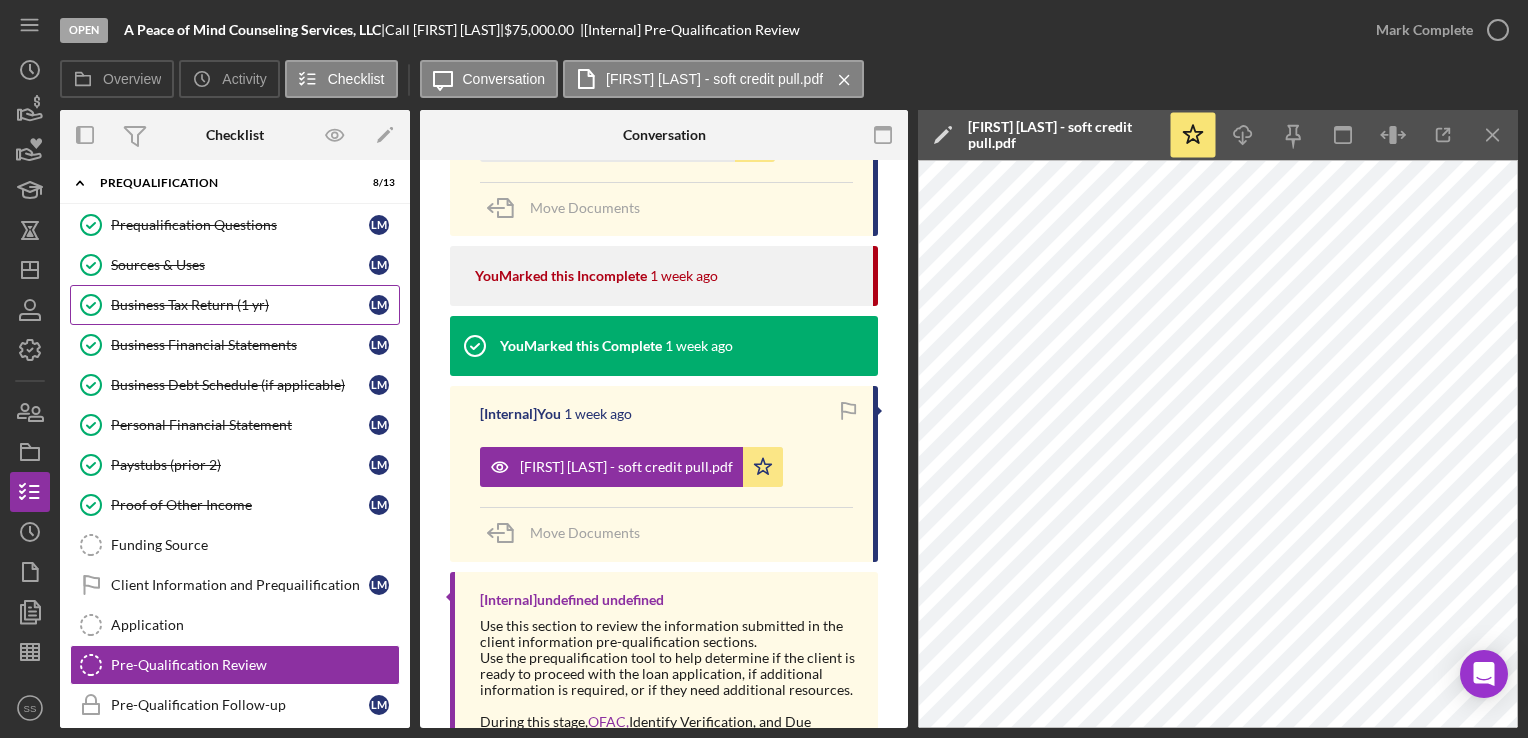 scroll, scrollTop: 139, scrollLeft: 0, axis: vertical 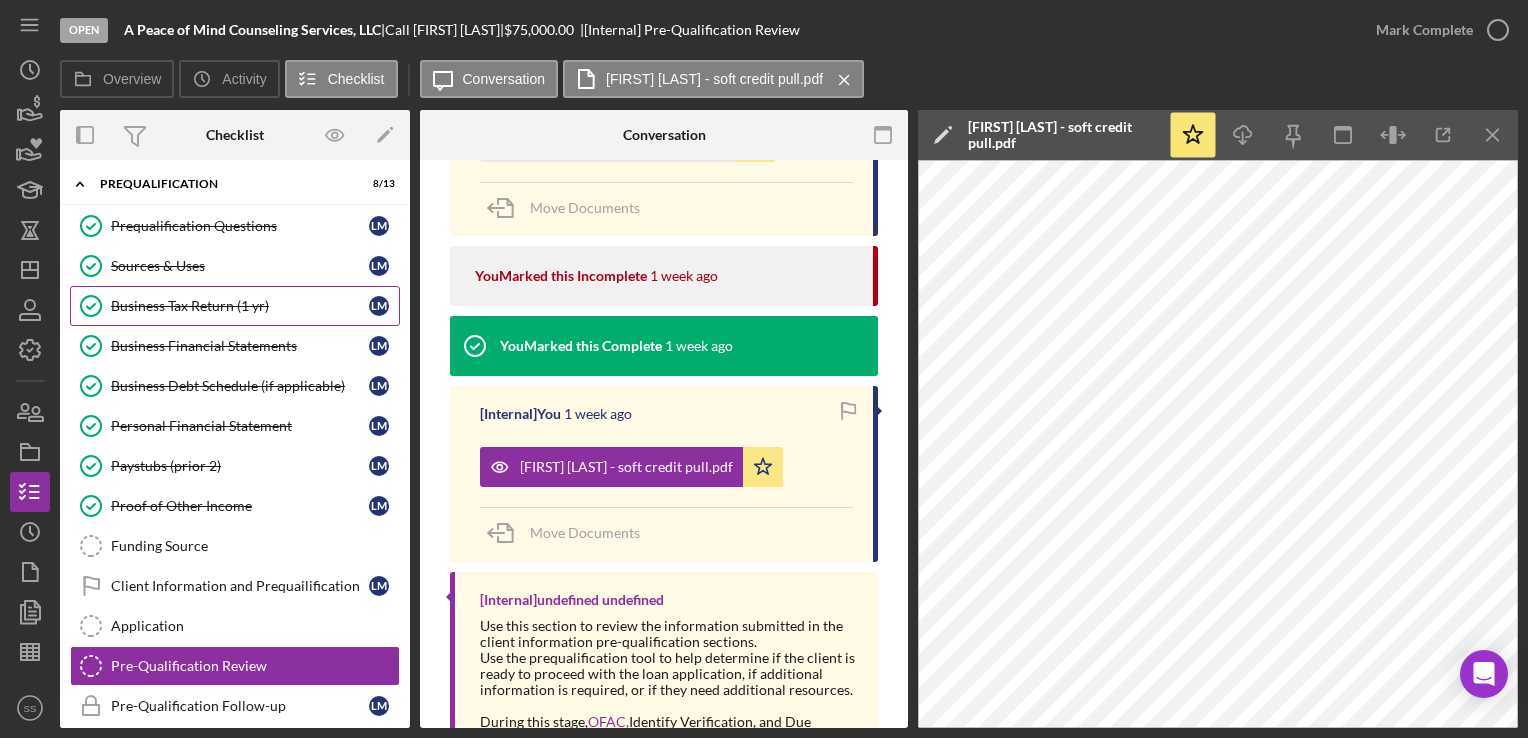 click on "Business Tax Return (1 yr)" at bounding box center (240, 306) 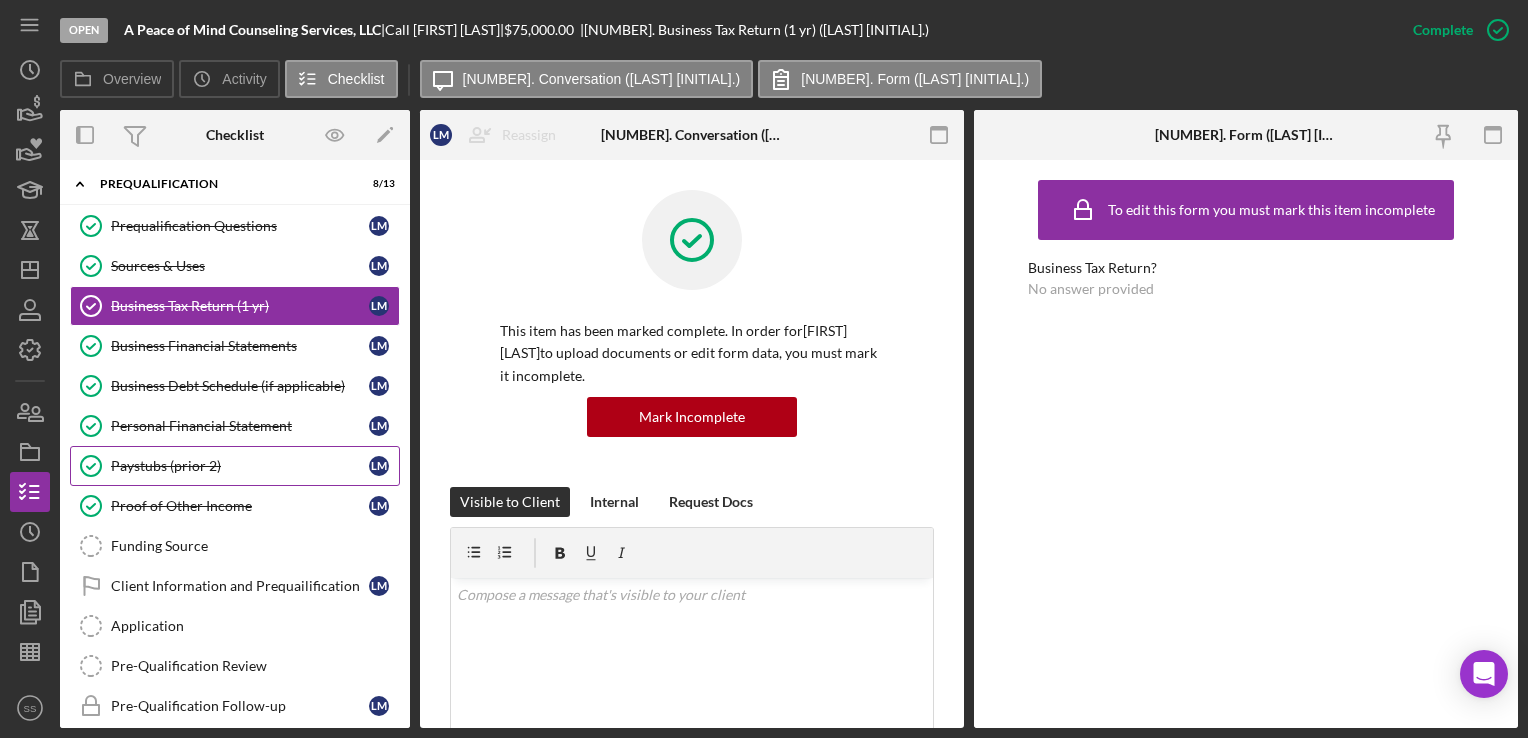 click on "Paystubs (prior 2)" at bounding box center [240, 466] 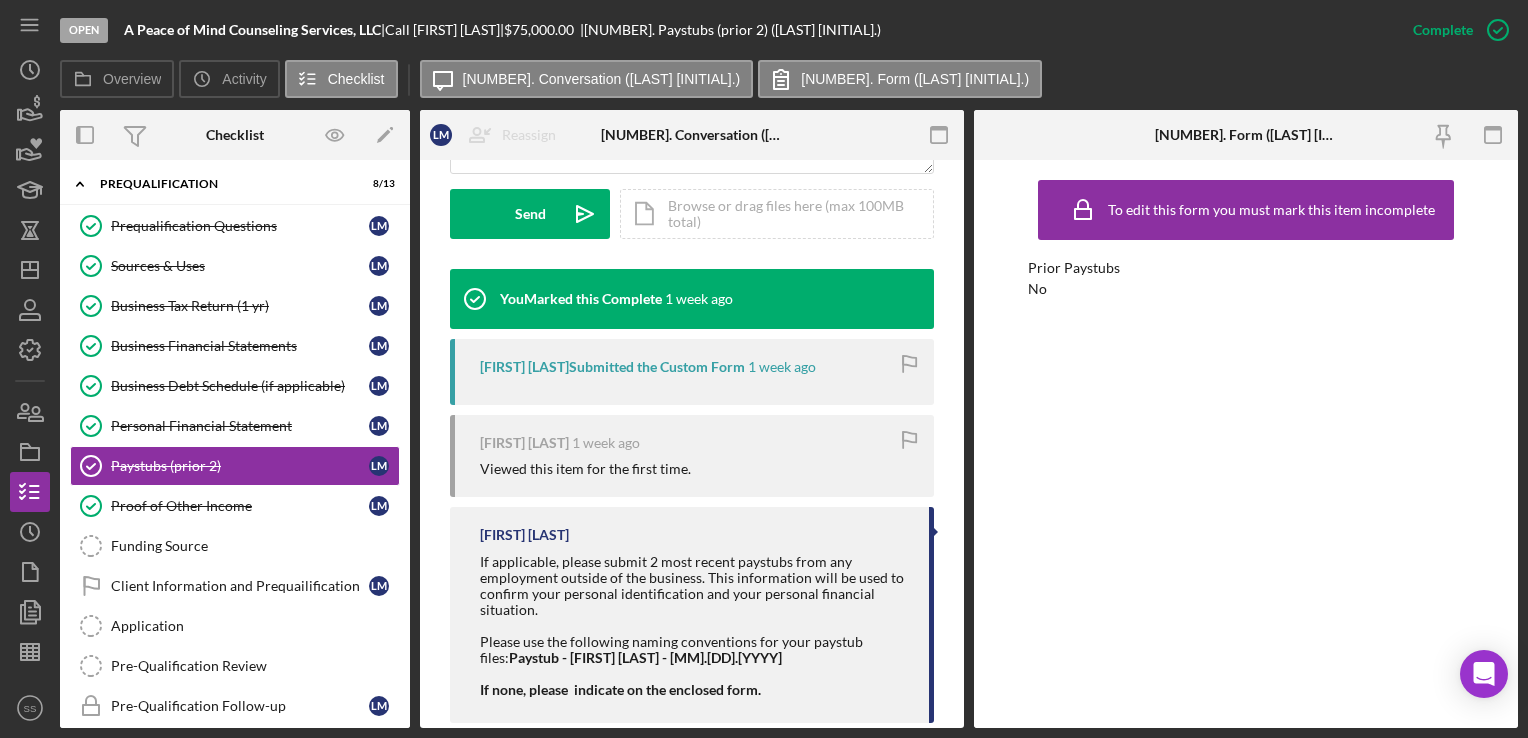 scroll, scrollTop: 614, scrollLeft: 0, axis: vertical 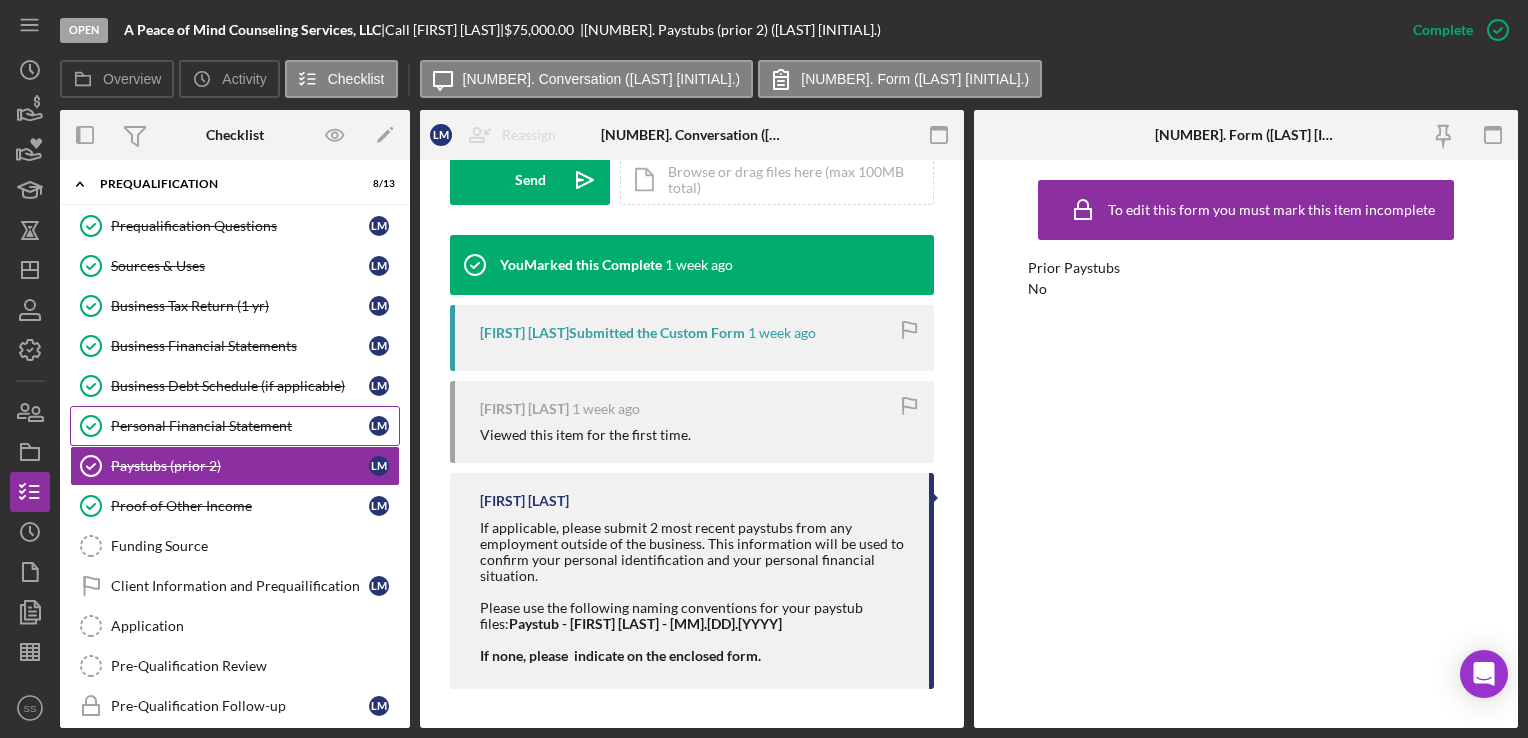 click on "Personal Financial Statement" at bounding box center [240, 426] 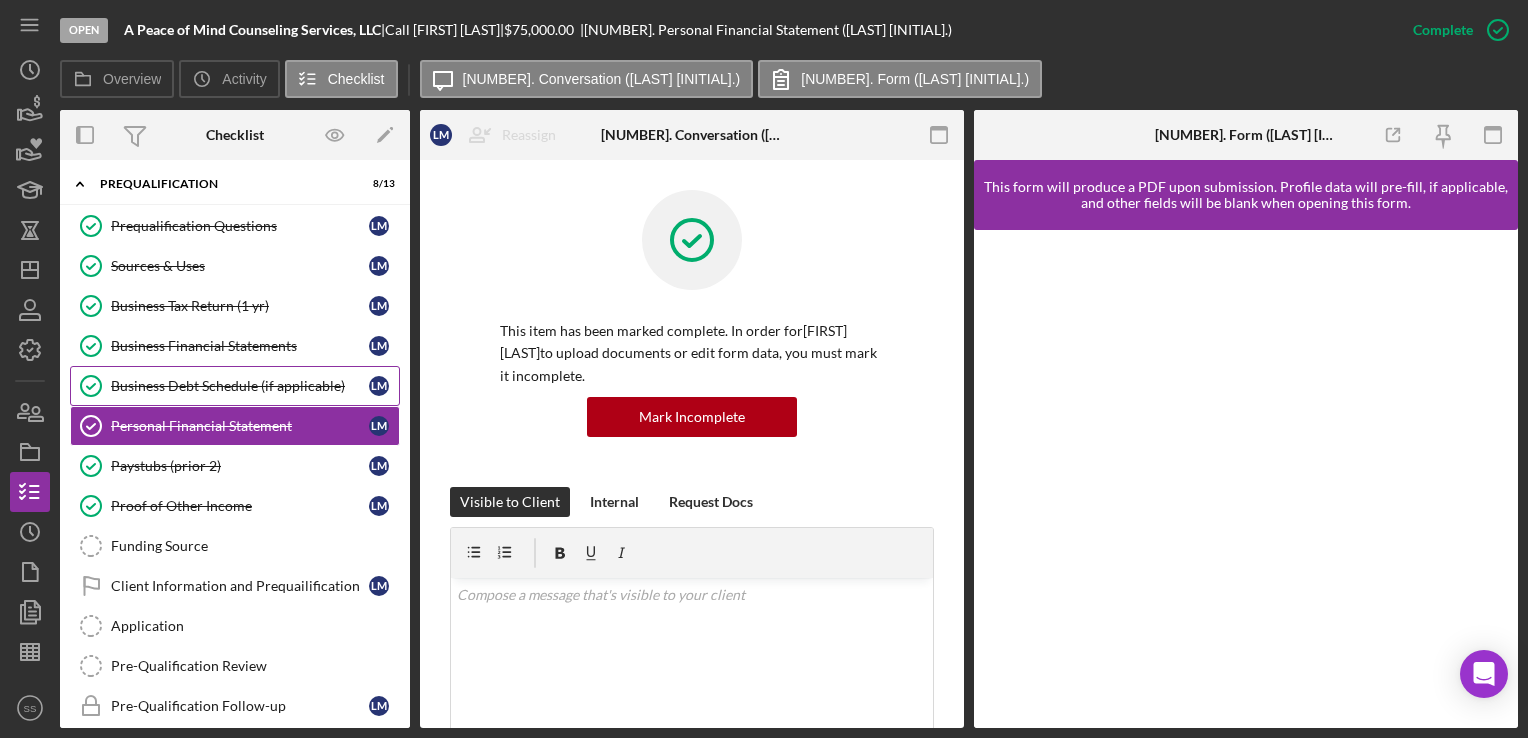 click on "Business Debt Schedule (if applicable) Business Debt Schedule (if applicable) L M" at bounding box center (235, 386) 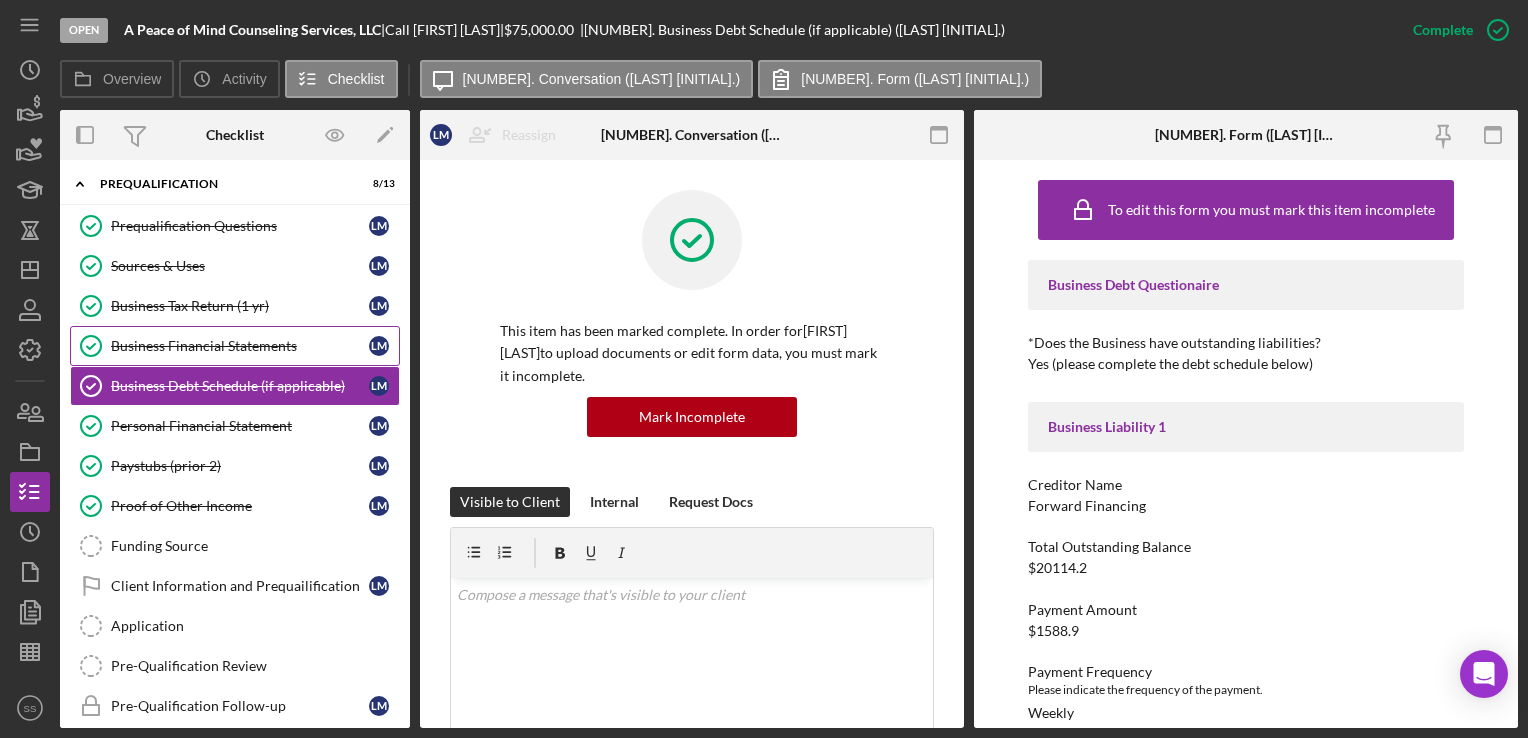 click on "Business Financial Statements" at bounding box center (240, 346) 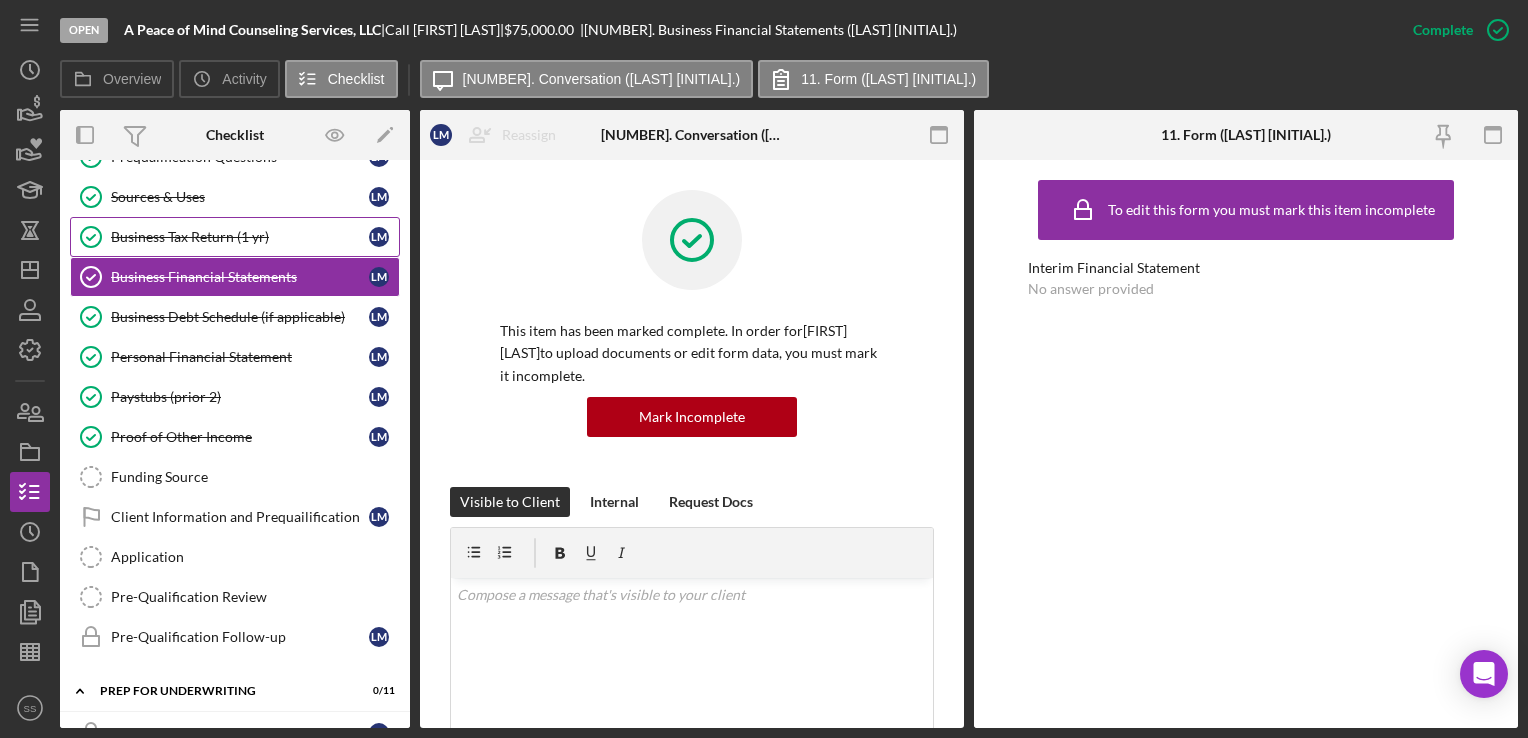 scroll, scrollTop: 0, scrollLeft: 0, axis: both 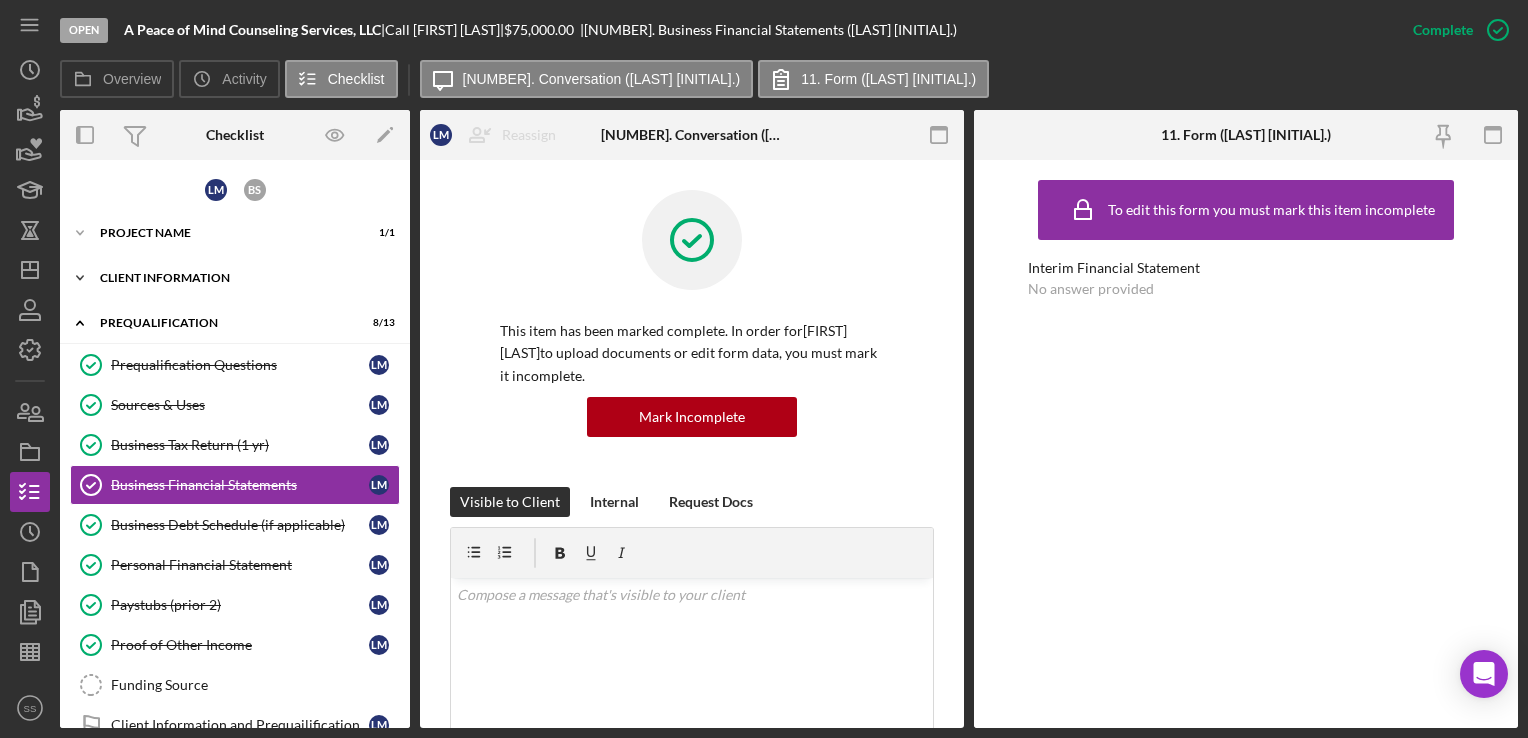 click on "Client Information" at bounding box center [242, 278] 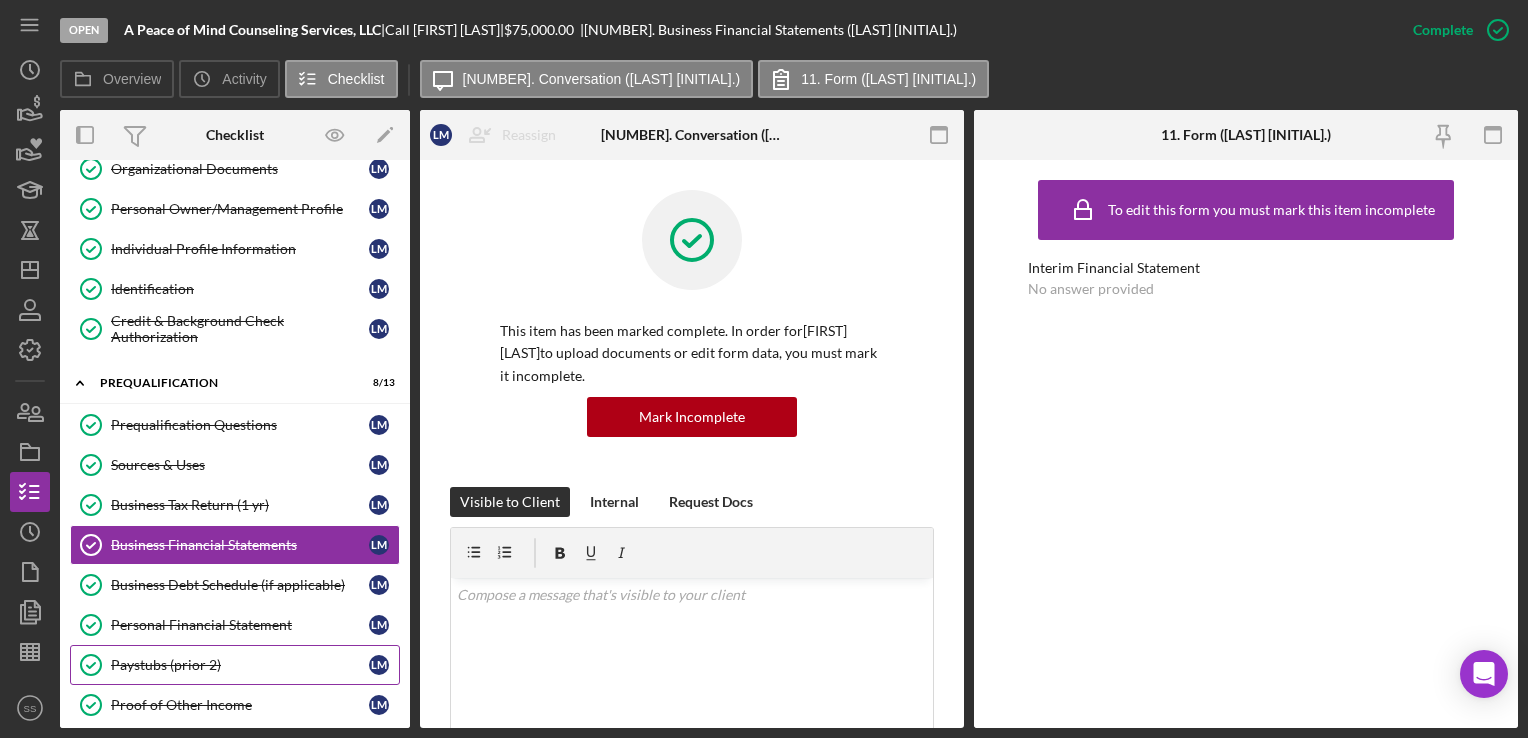 scroll, scrollTop: 238, scrollLeft: 0, axis: vertical 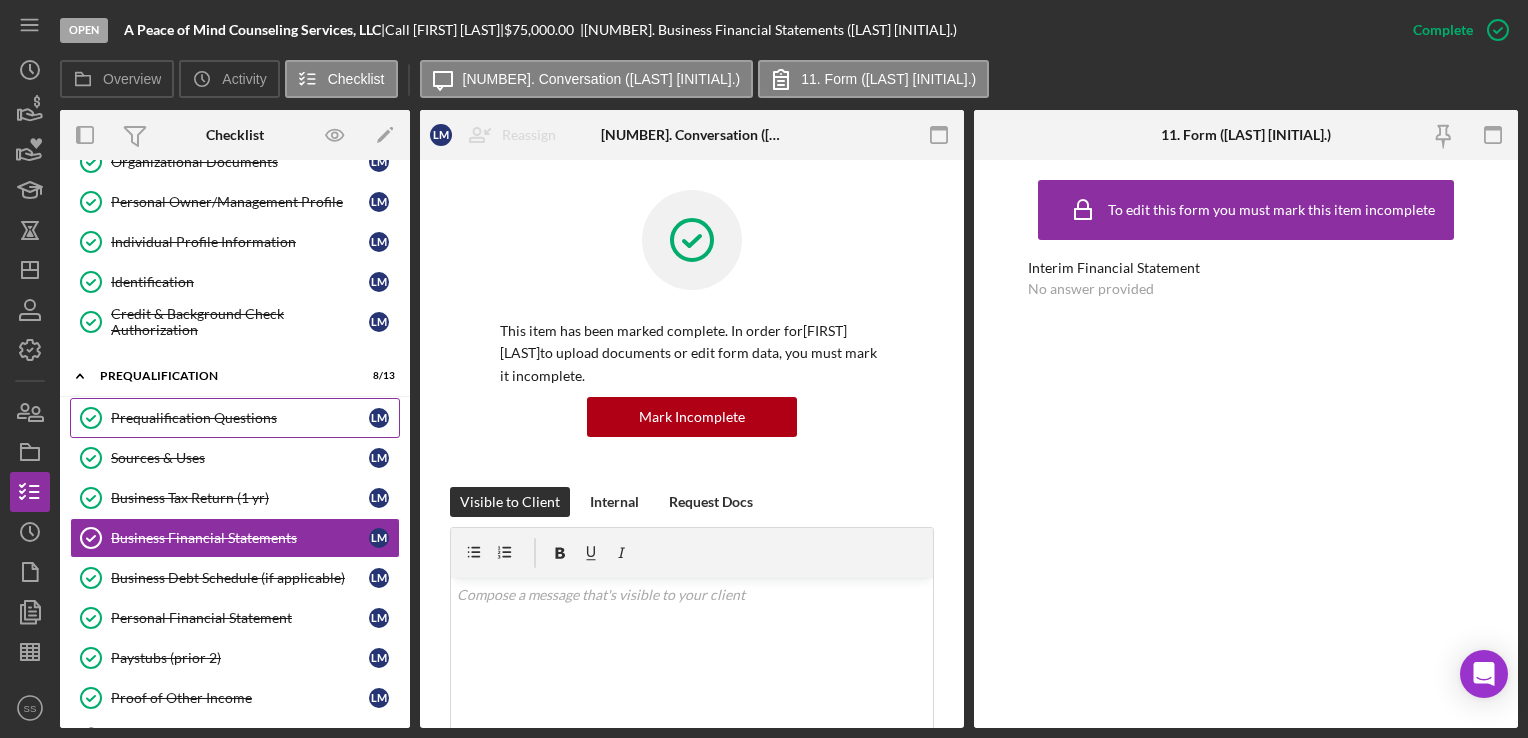 click on "Prequalification Questions" at bounding box center [240, 418] 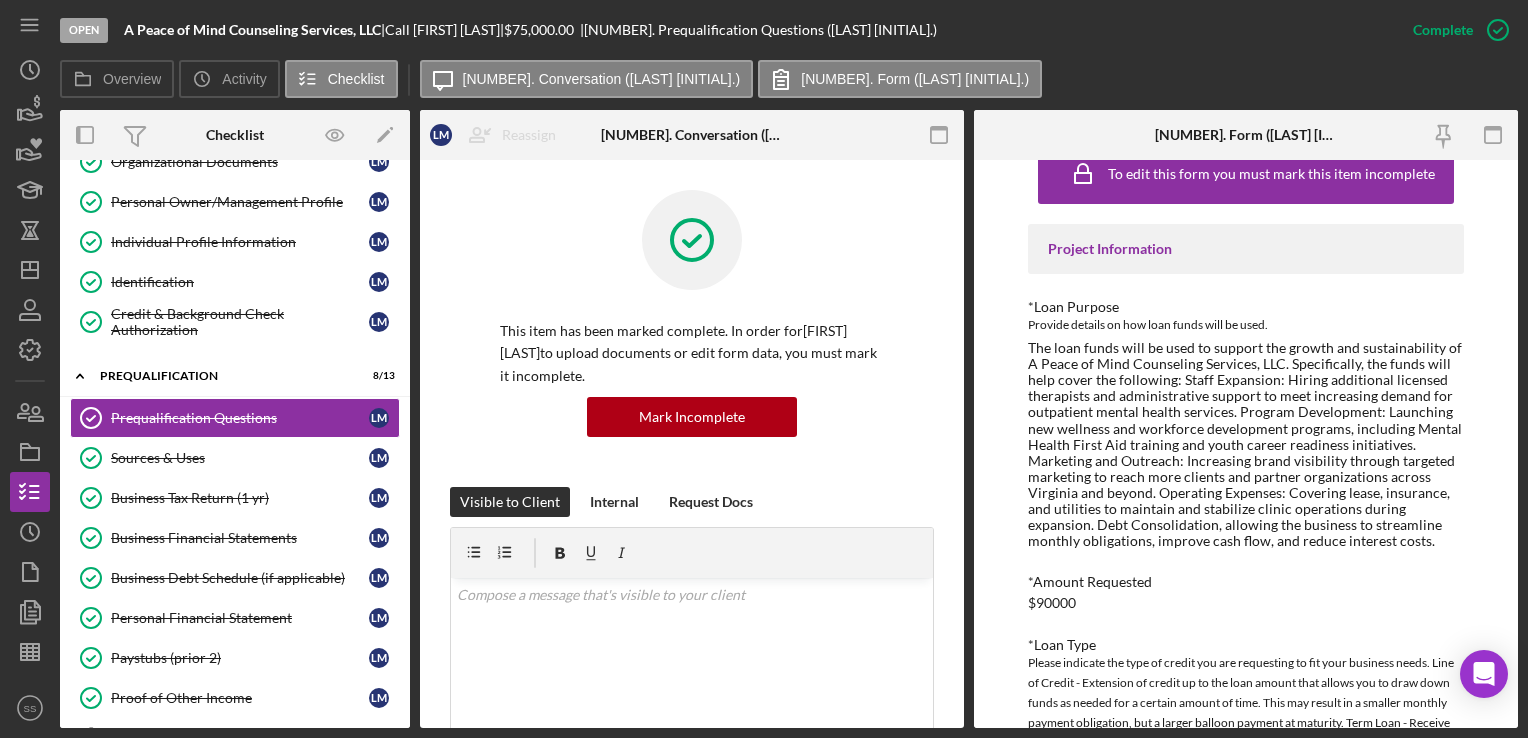 scroll, scrollTop: 0, scrollLeft: 0, axis: both 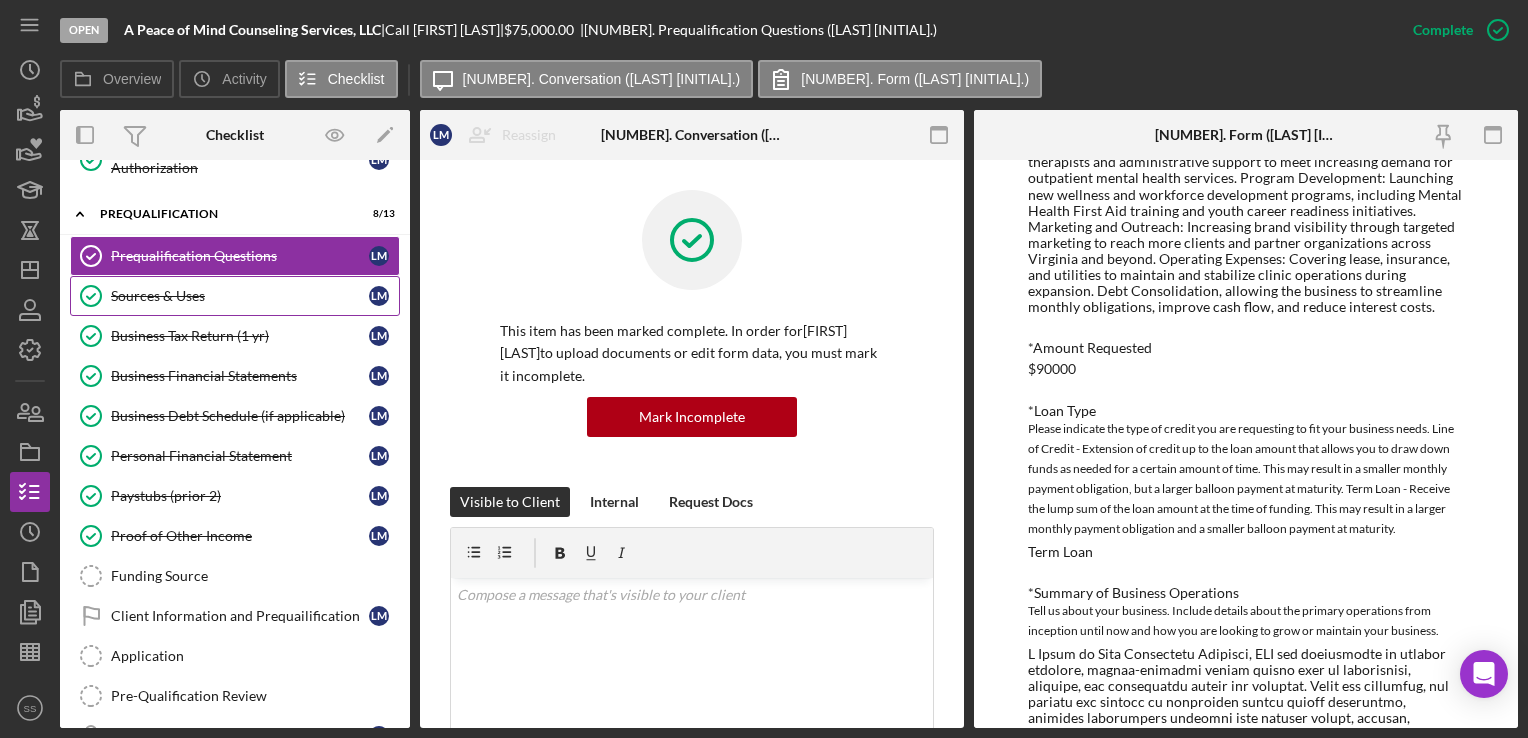 click on "Sources & Uses  Sources & Uses  [INITIAL] [INITIAL]" at bounding box center (235, 296) 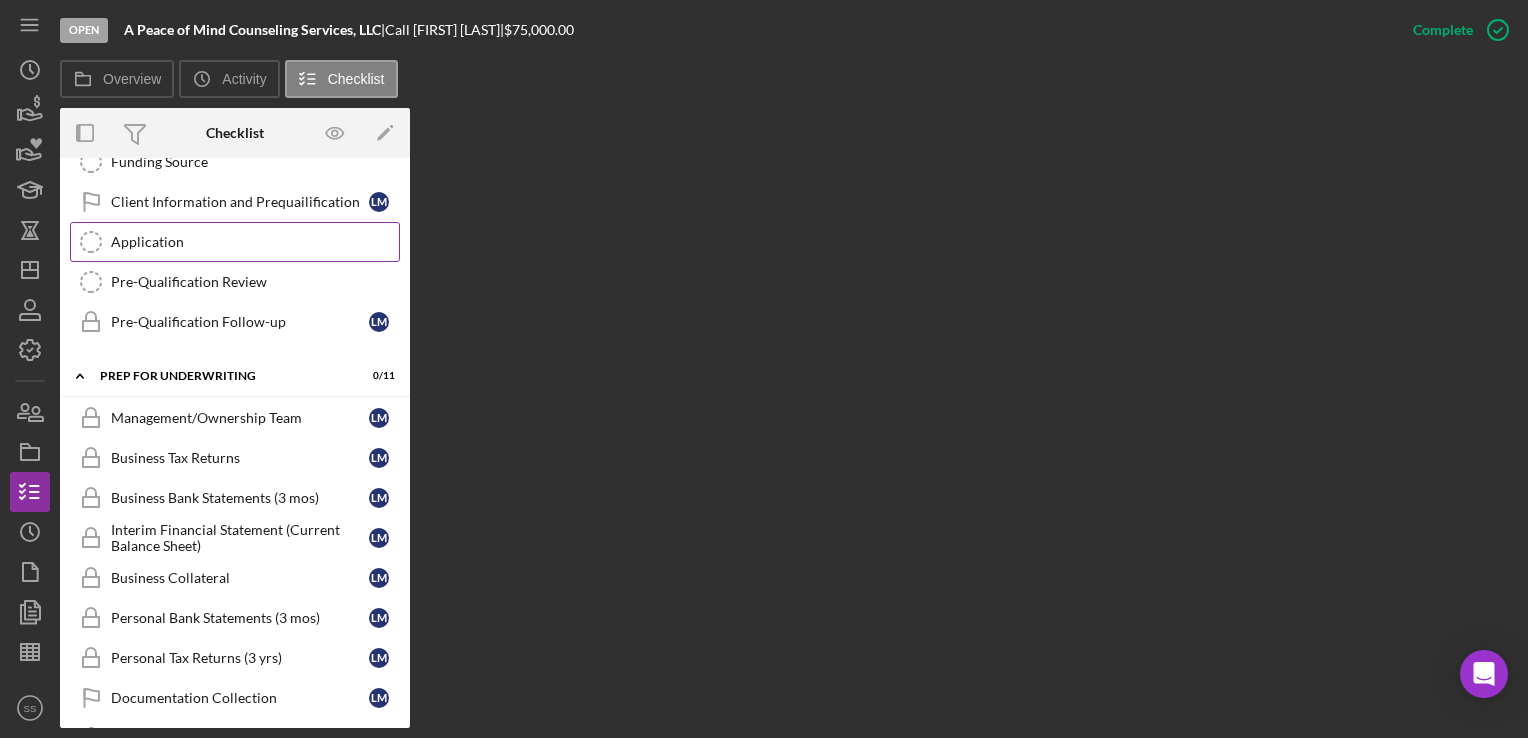 scroll, scrollTop: 811, scrollLeft: 0, axis: vertical 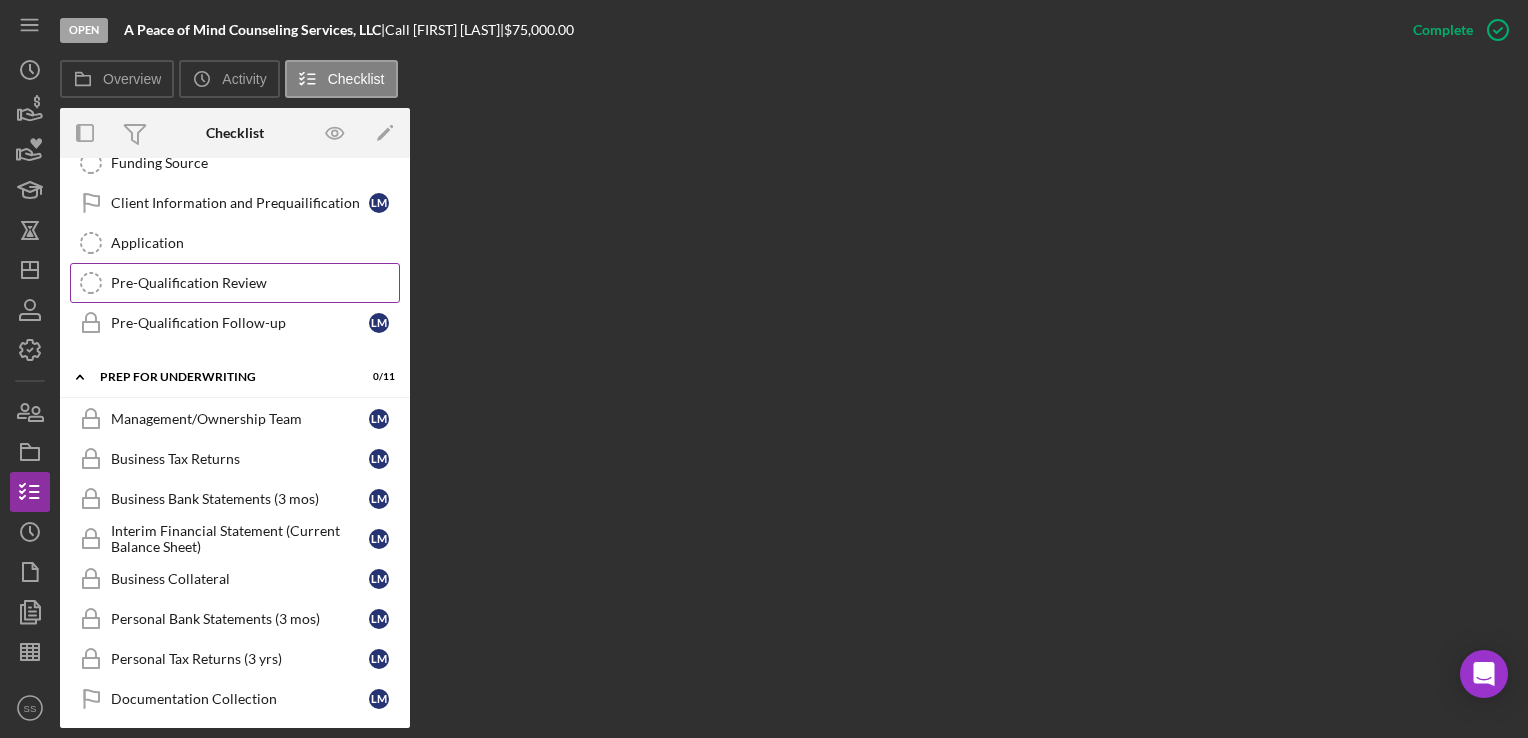 click on "Pre-Qualification Review" at bounding box center (255, 283) 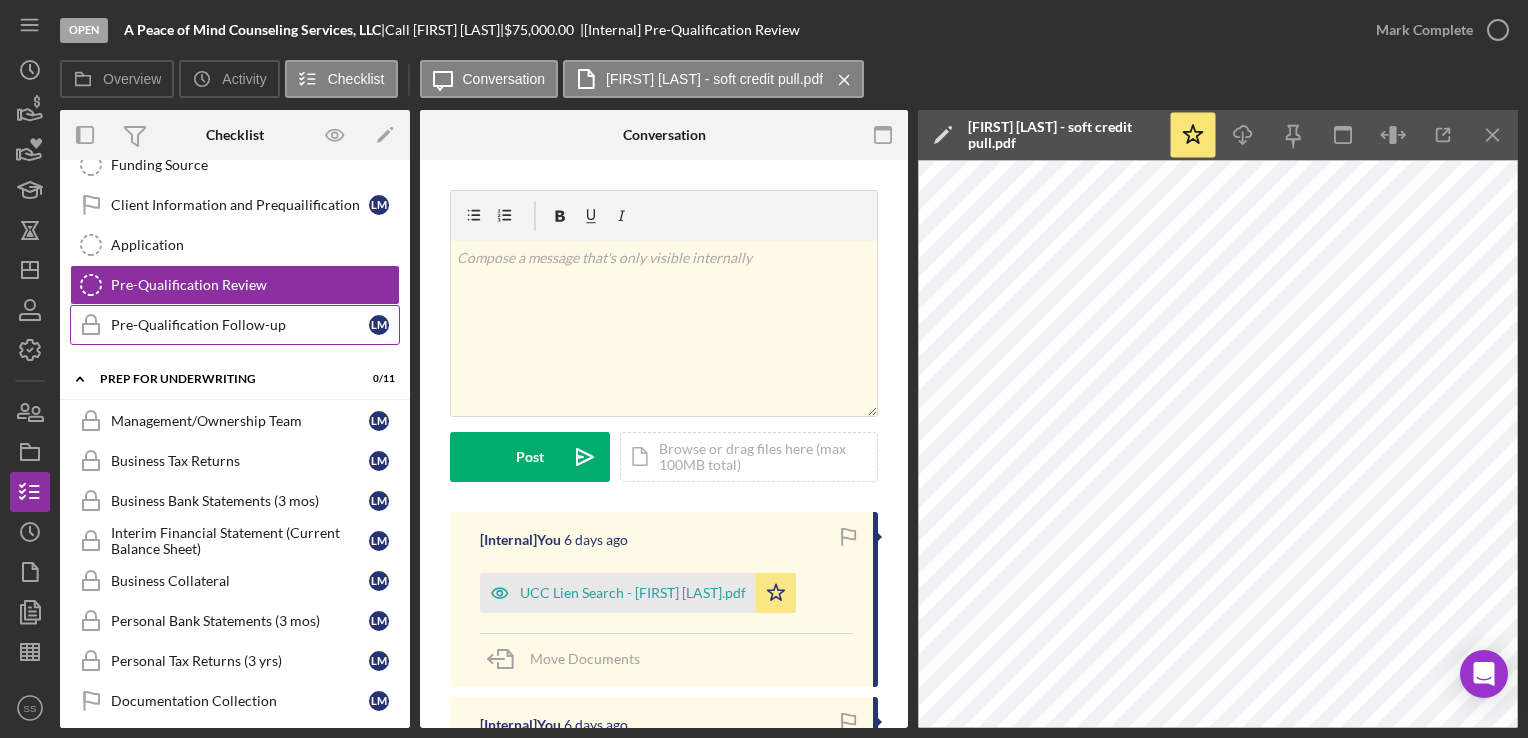click on "Pre-Qualification Follow-up" at bounding box center [240, 325] 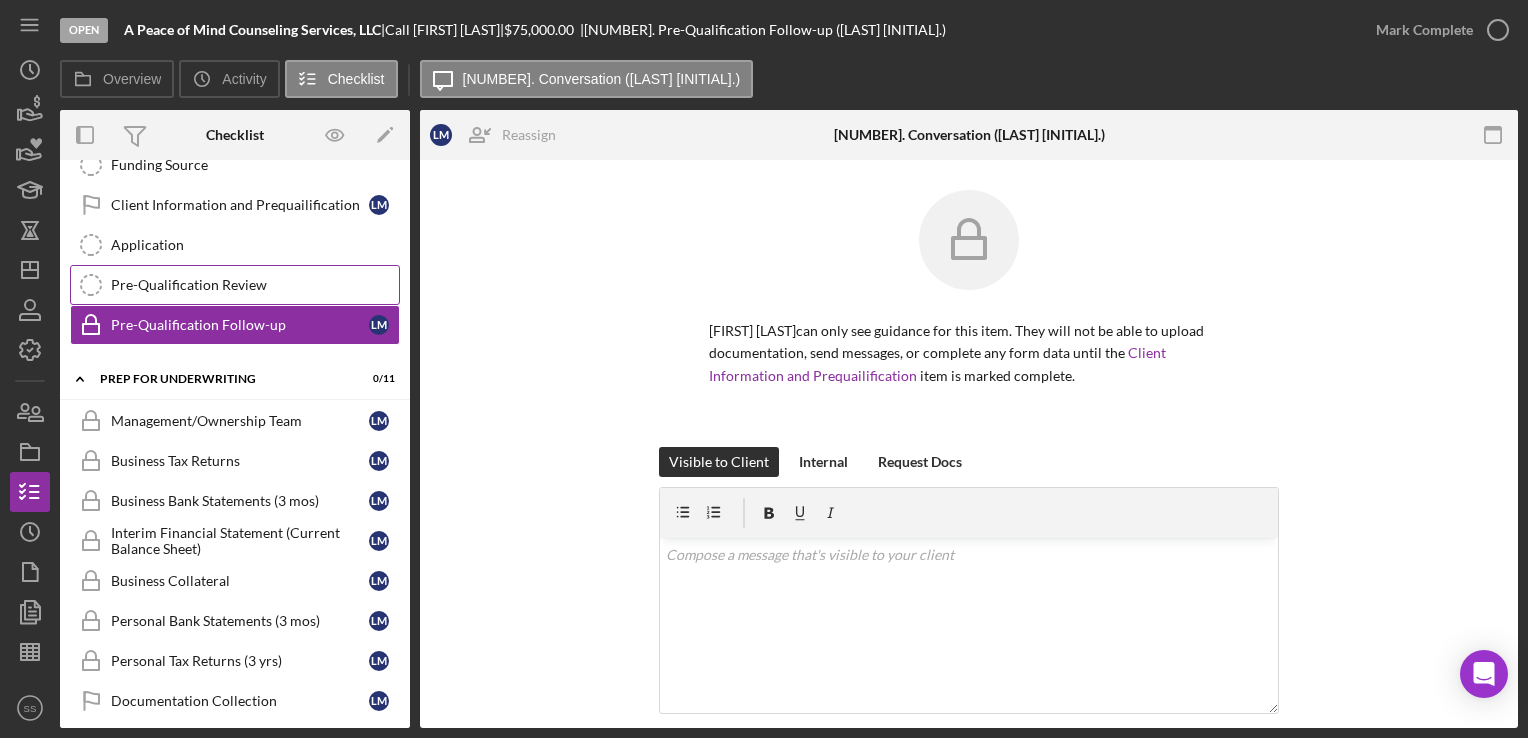 click on "Pre-Qualification Review Pre-Qualification Review" at bounding box center [235, 285] 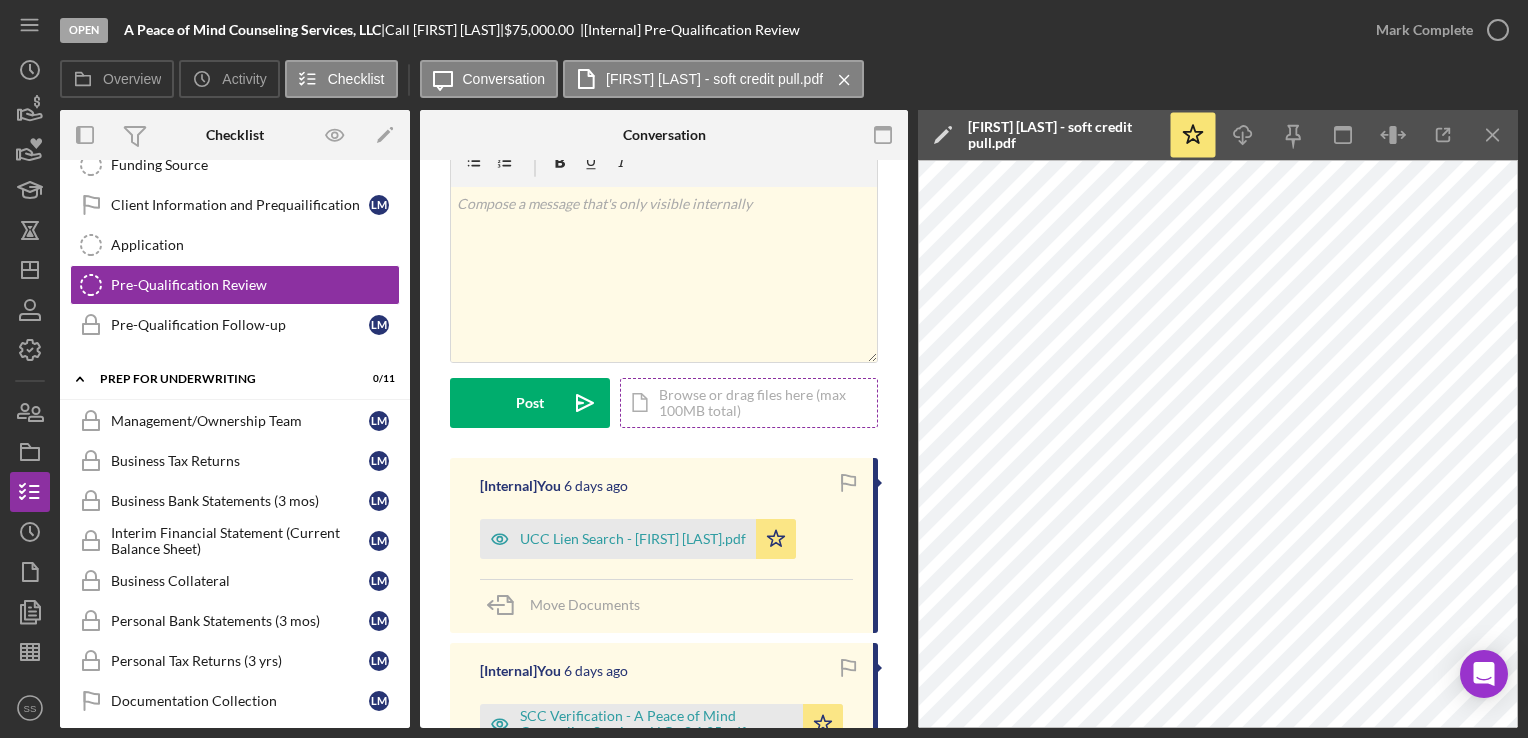 scroll, scrollTop: 56, scrollLeft: 0, axis: vertical 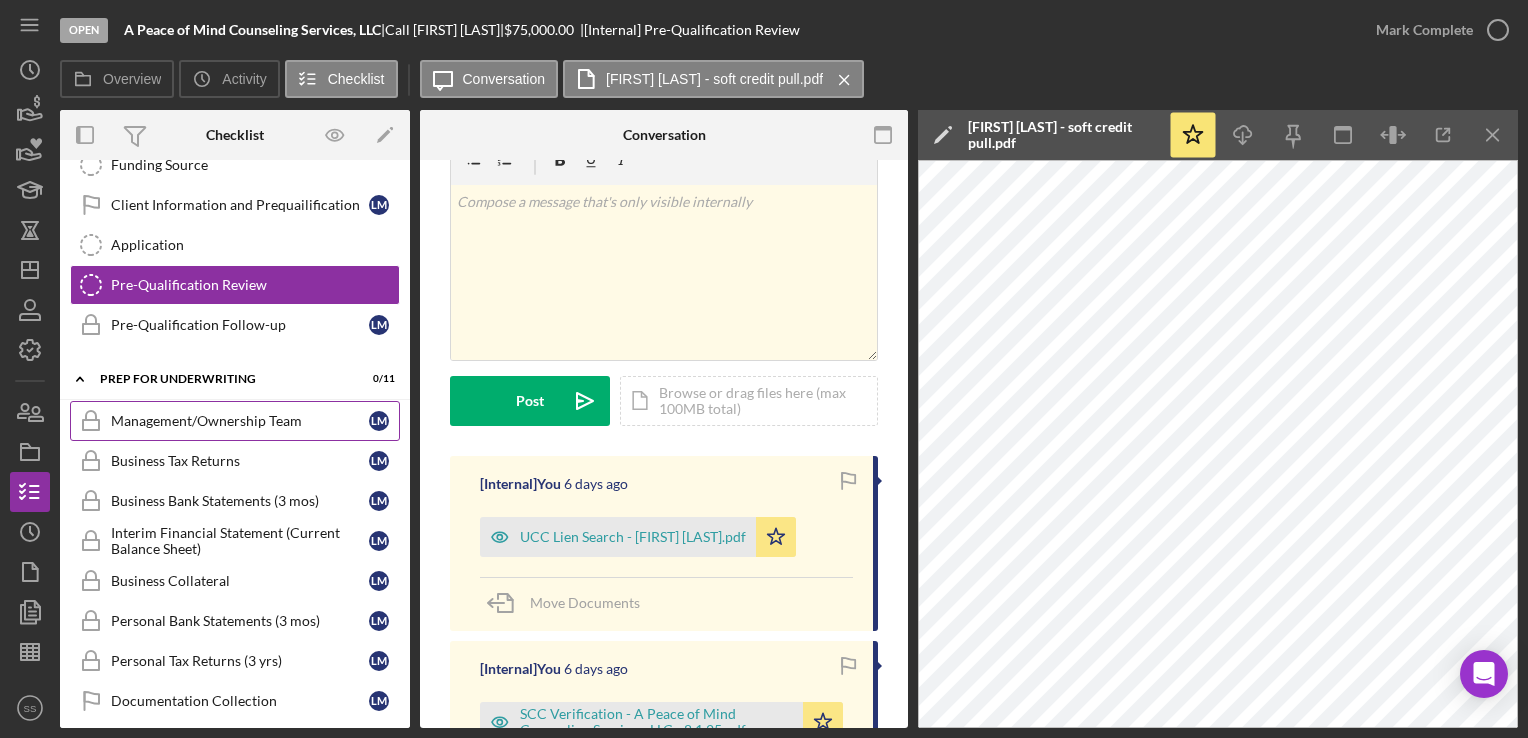 click on "Management/Ownership Team" at bounding box center [240, 421] 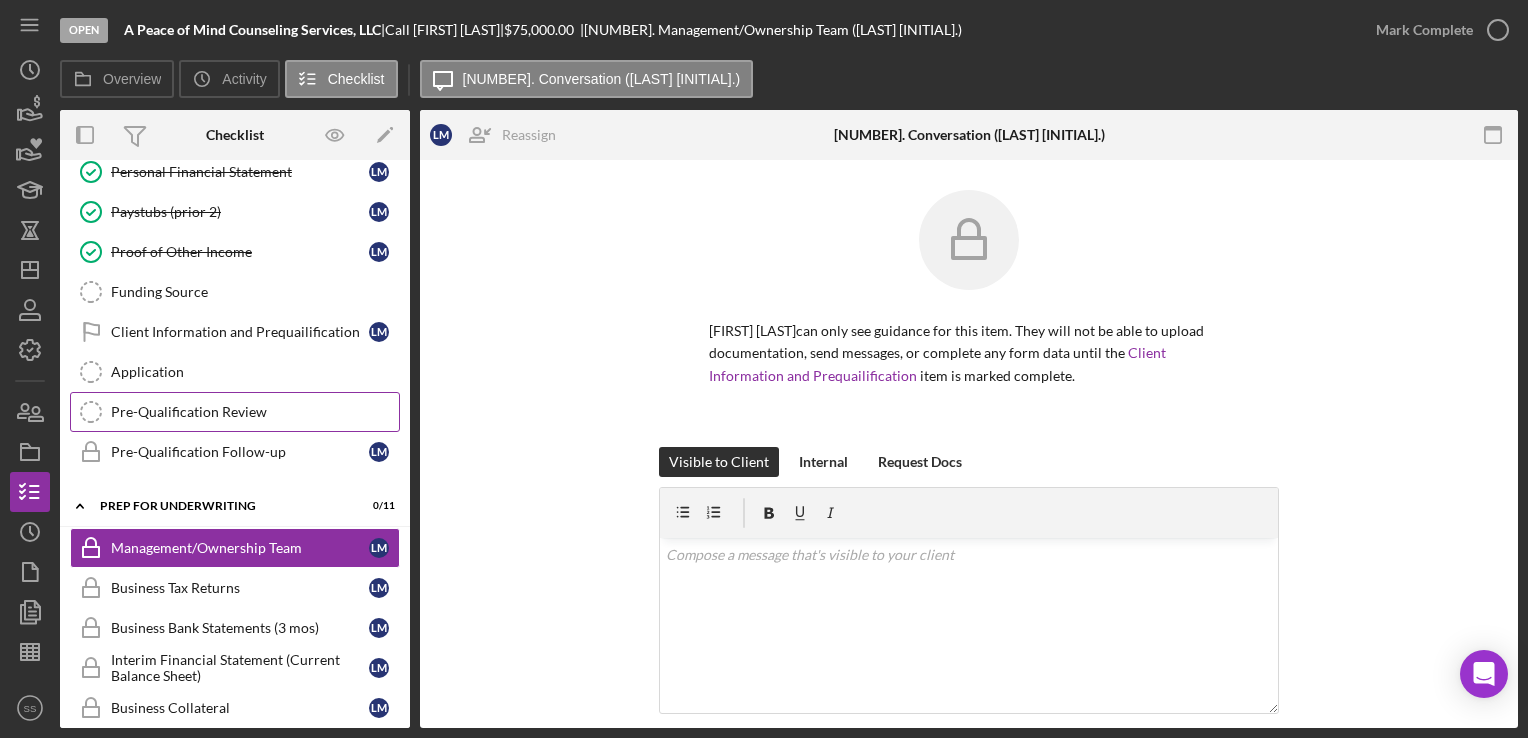 scroll, scrollTop: 660, scrollLeft: 0, axis: vertical 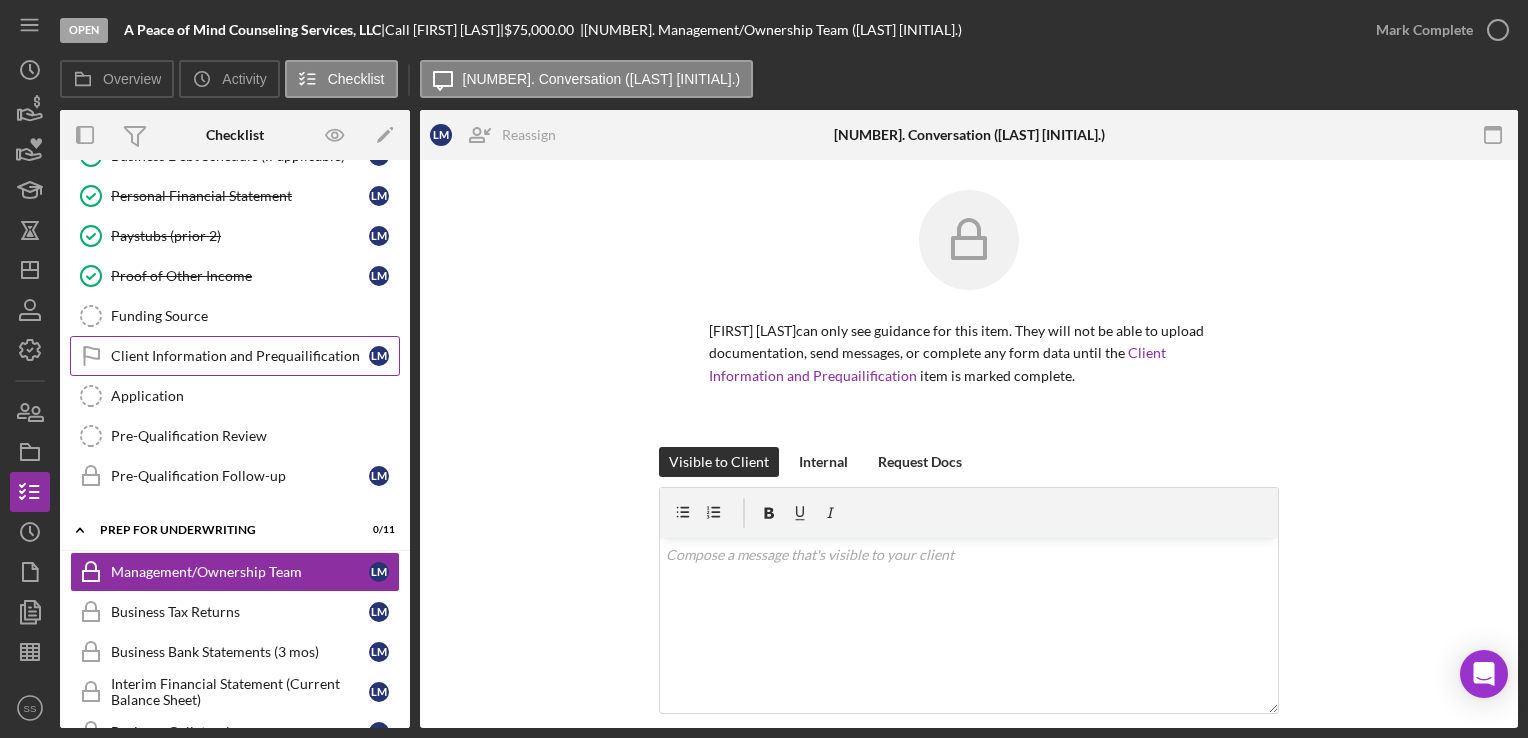 click on "Client Information and Prequailification Client Information and Prequailification [INITIAL] [INITIAL]" at bounding box center [235, 356] 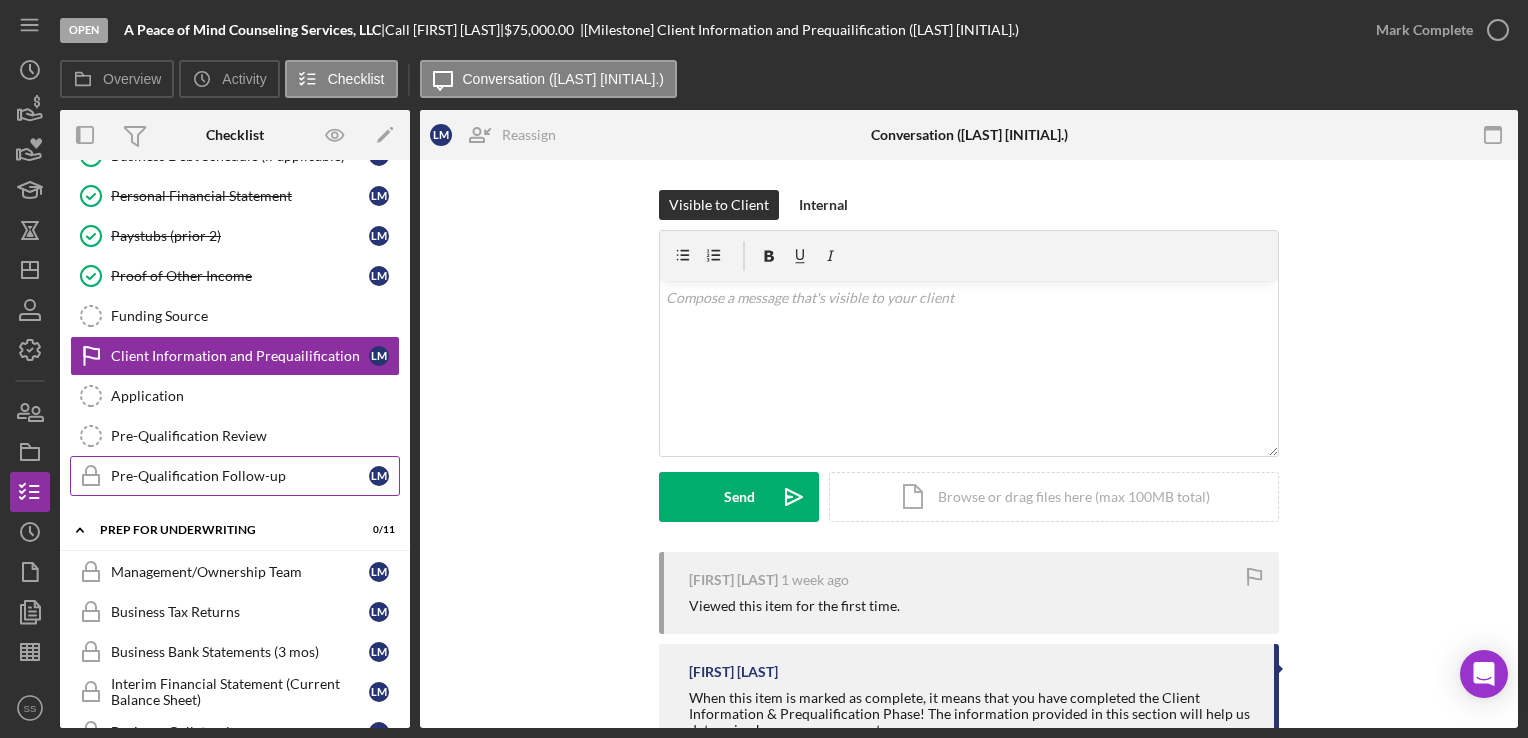 scroll, scrollTop: 742, scrollLeft: 0, axis: vertical 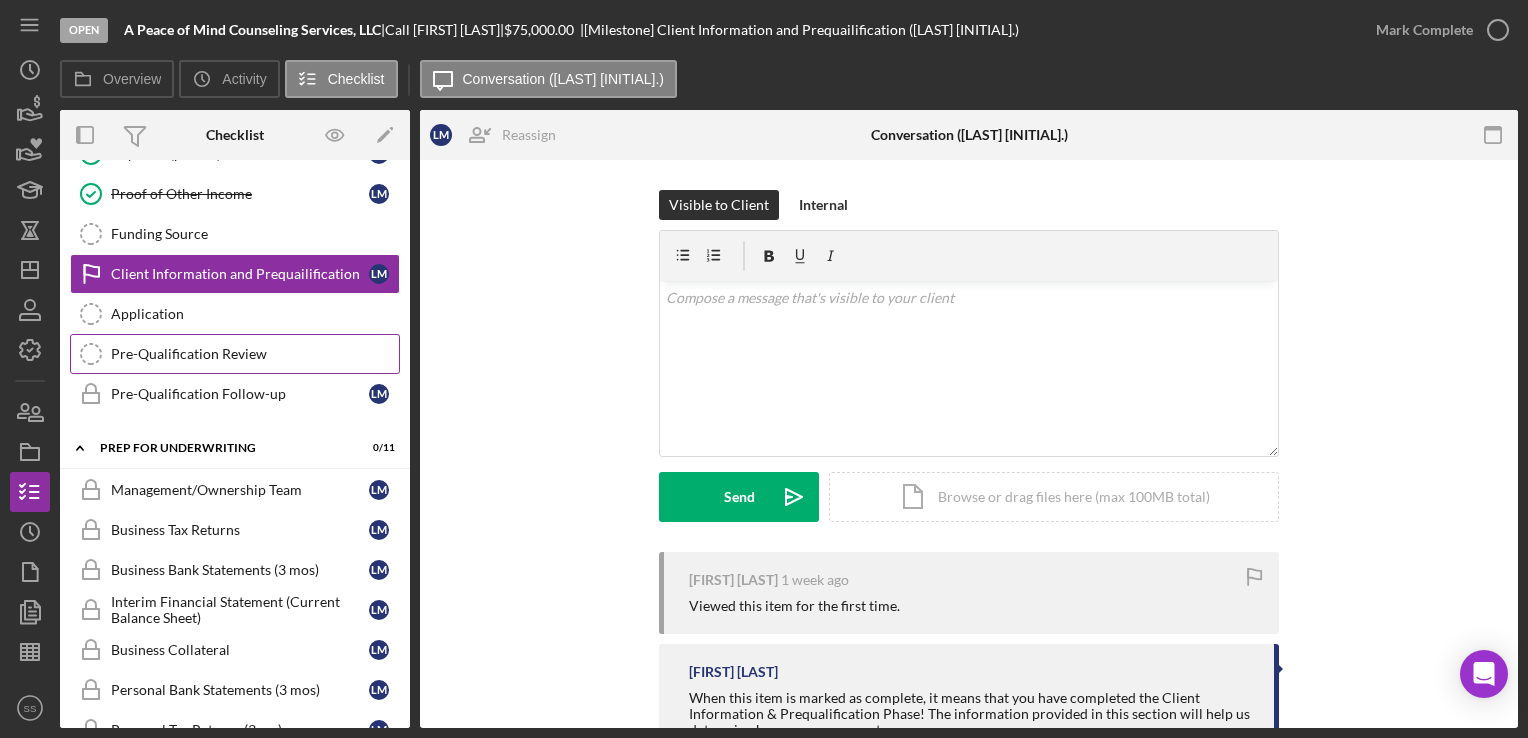 click on "Pre-Qualification Review Pre-Qualification Review" at bounding box center [235, 354] 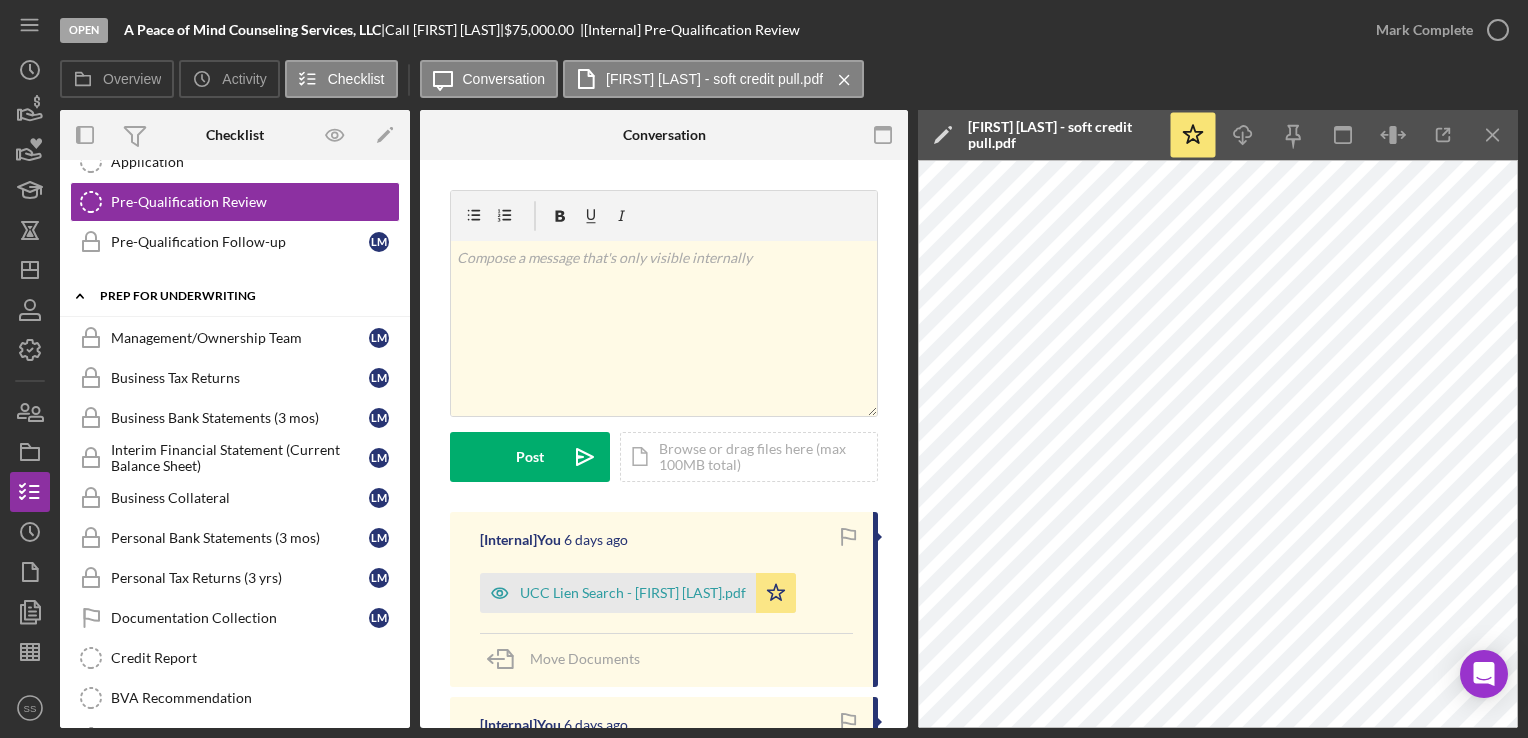 scroll, scrollTop: 898, scrollLeft: 0, axis: vertical 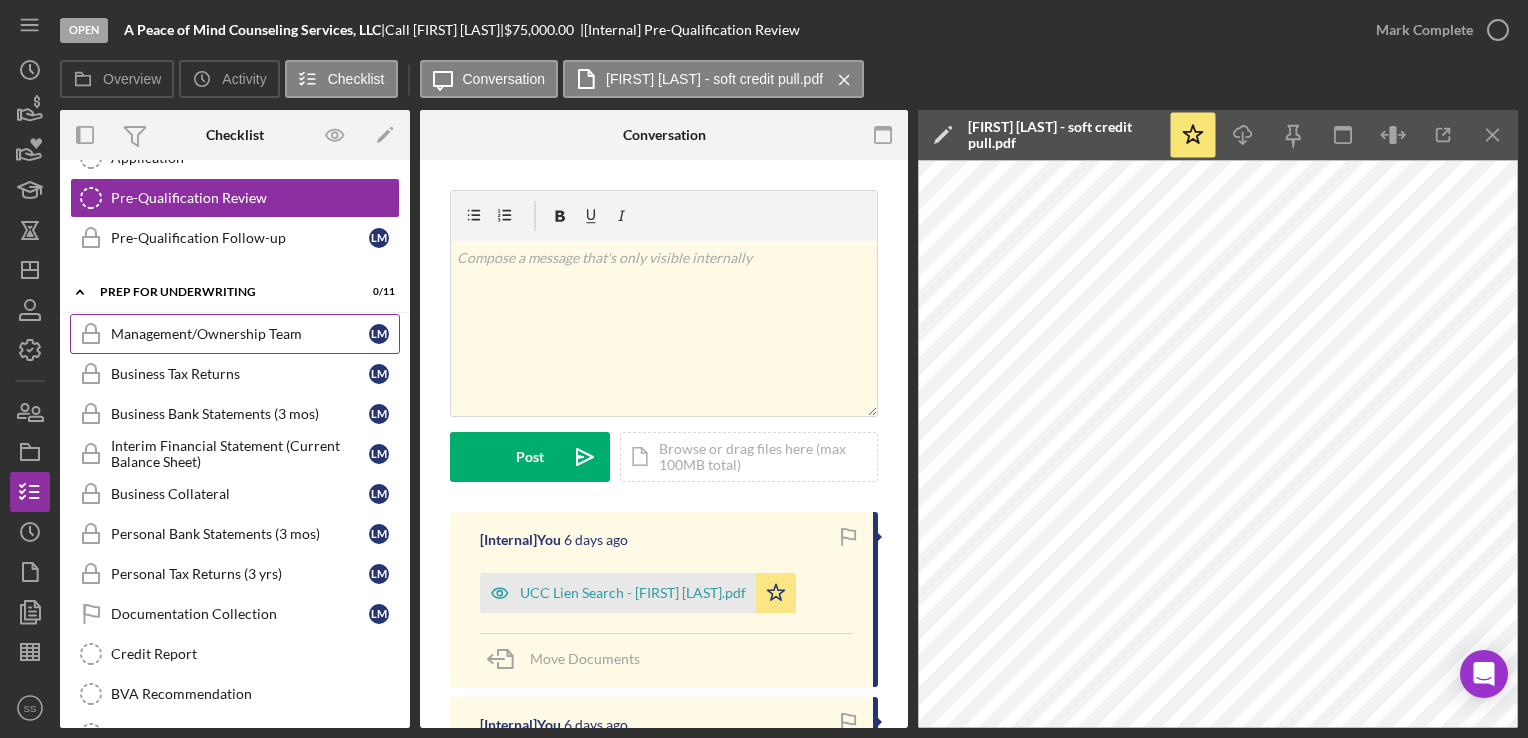 click on "Management/Ownership Team Management/Ownership Team [INITIAL] [INITIAL]" at bounding box center [235, 334] 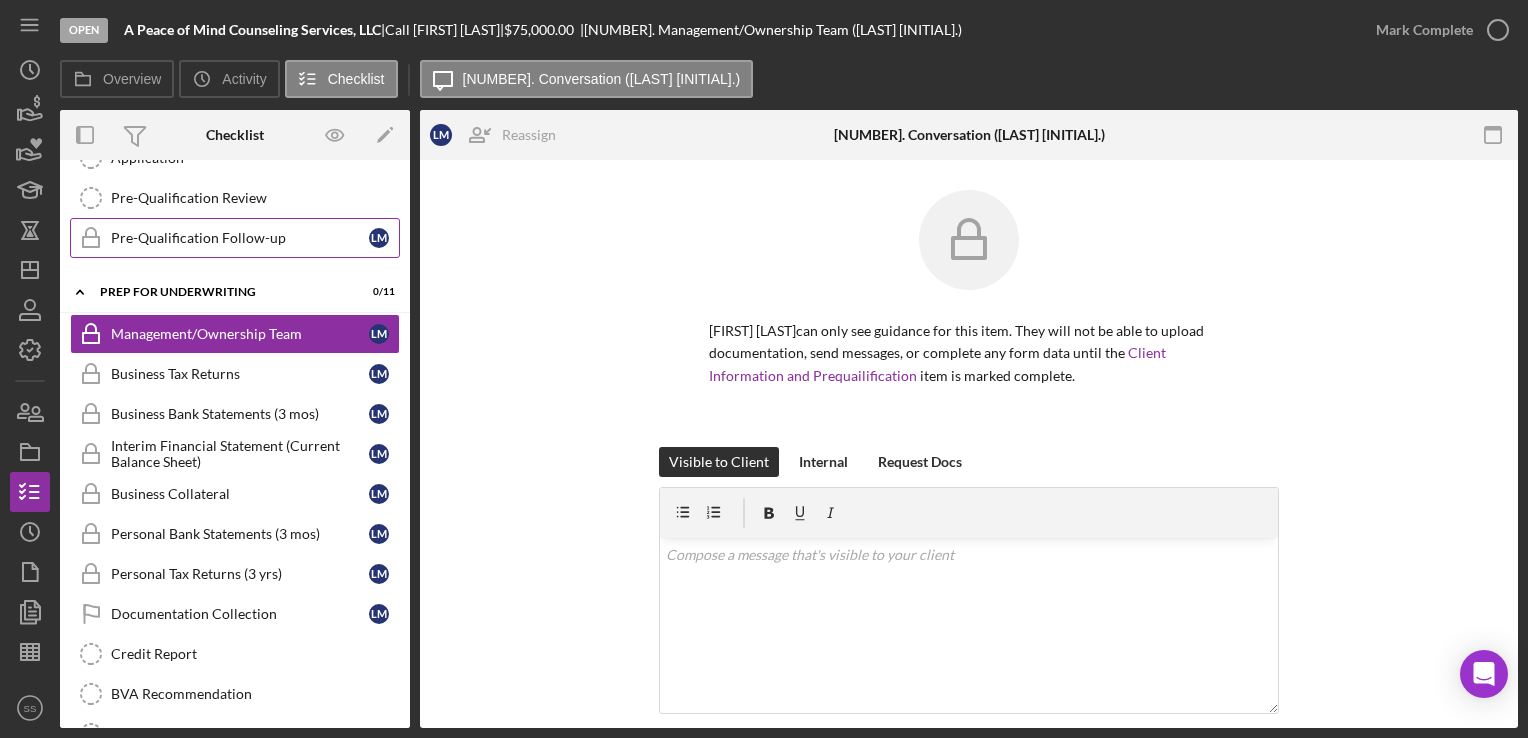 click on "Pre-Qualification Follow-up" at bounding box center (240, 238) 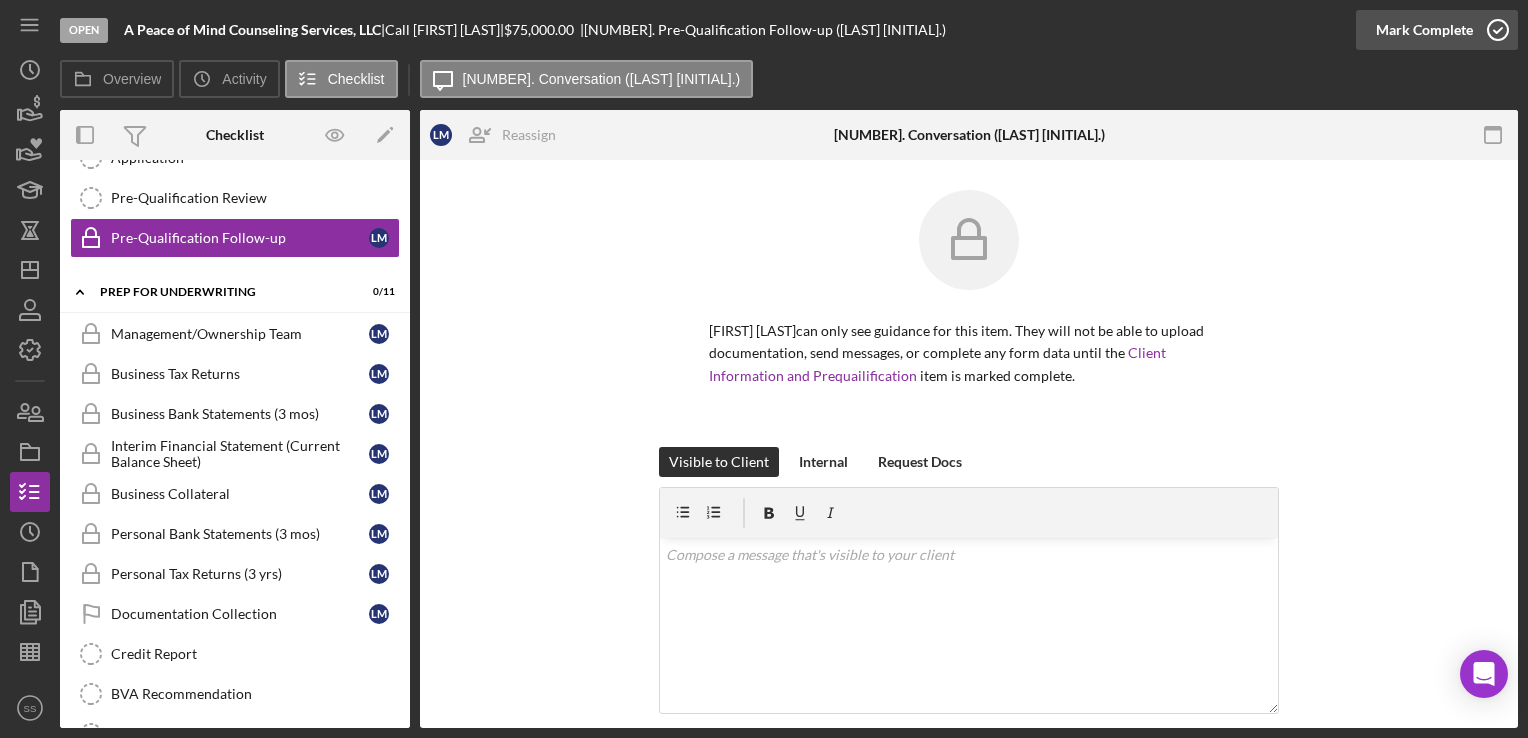 click 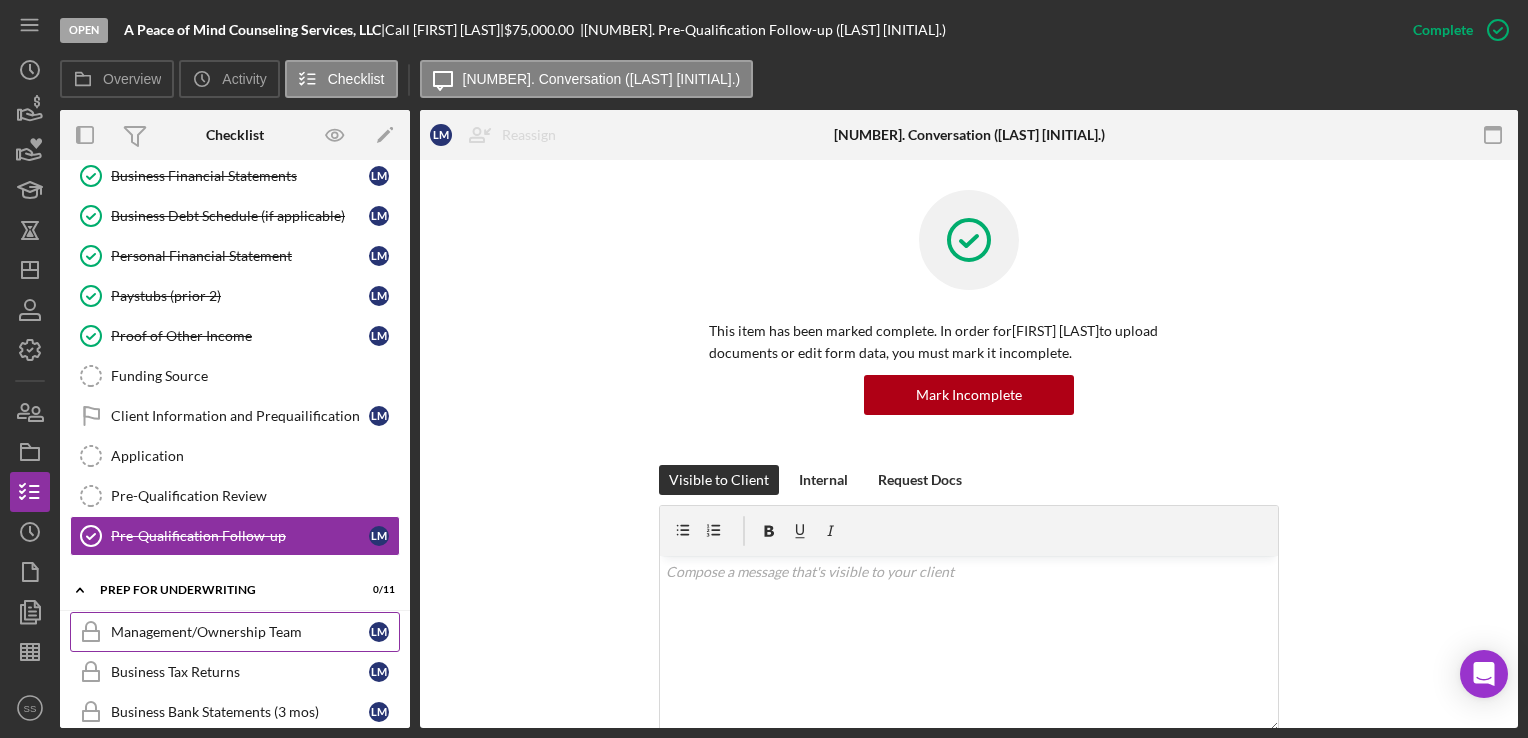 scroll, scrollTop: 600, scrollLeft: 0, axis: vertical 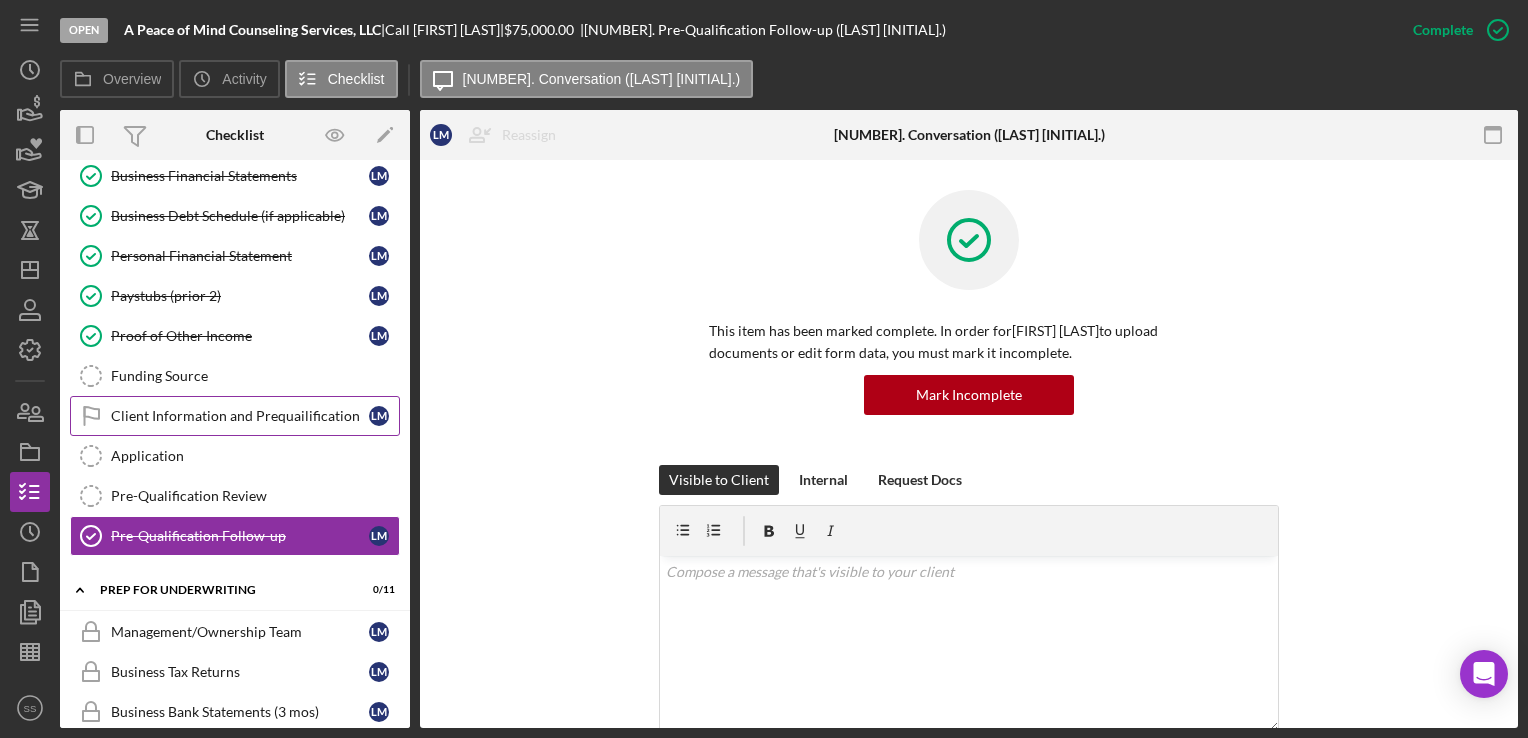 click on "Client Information and Prequailification" at bounding box center [240, 416] 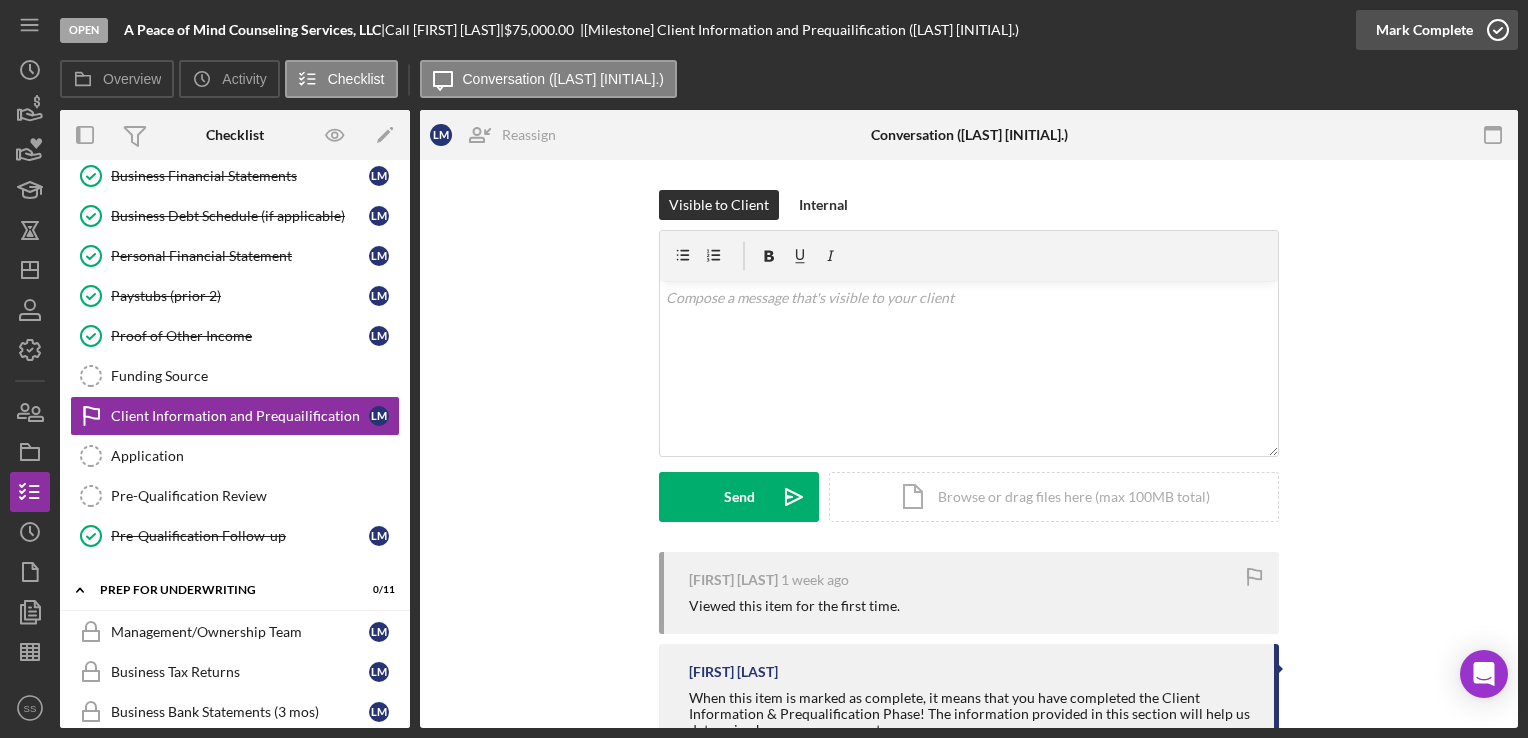 click 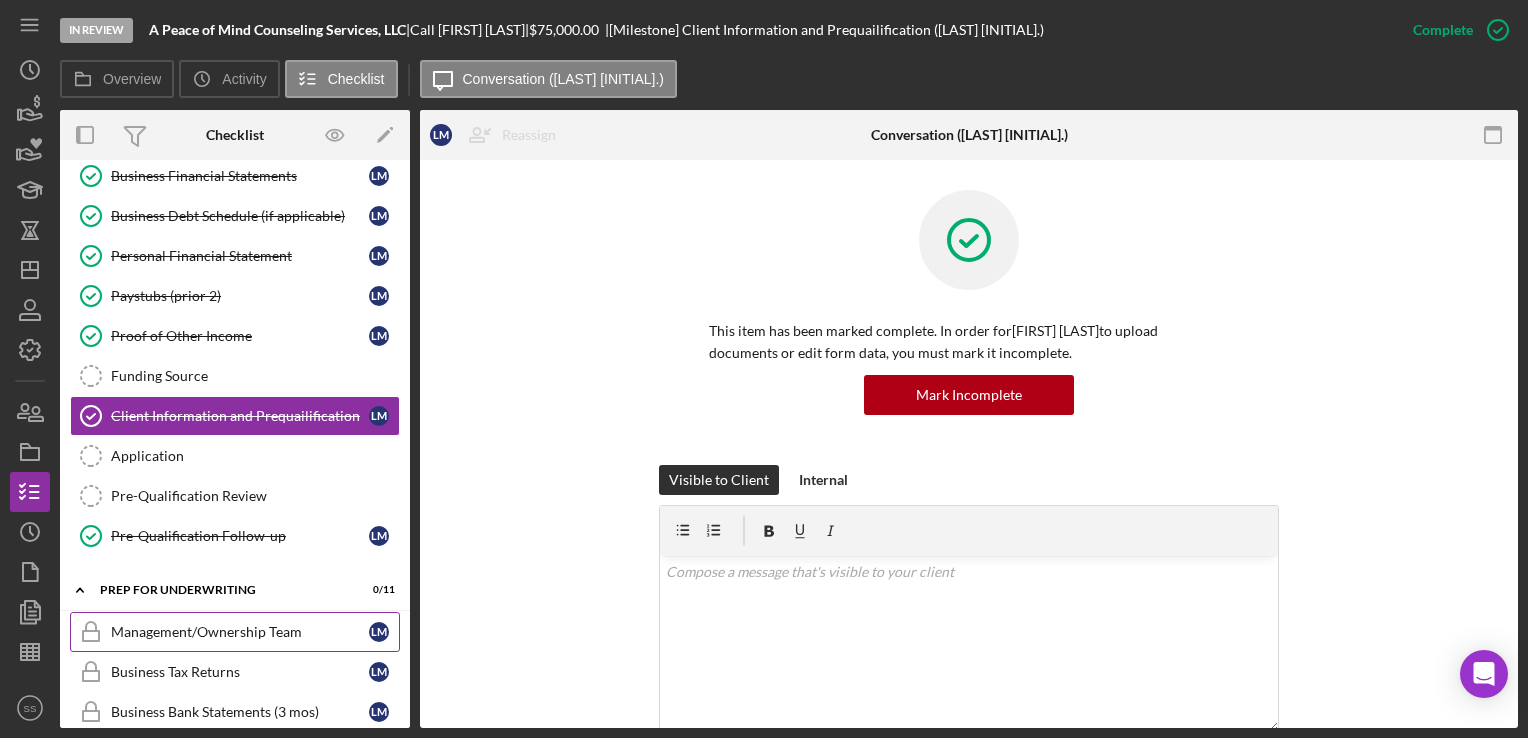 click on "Management/Ownership Team" at bounding box center (240, 632) 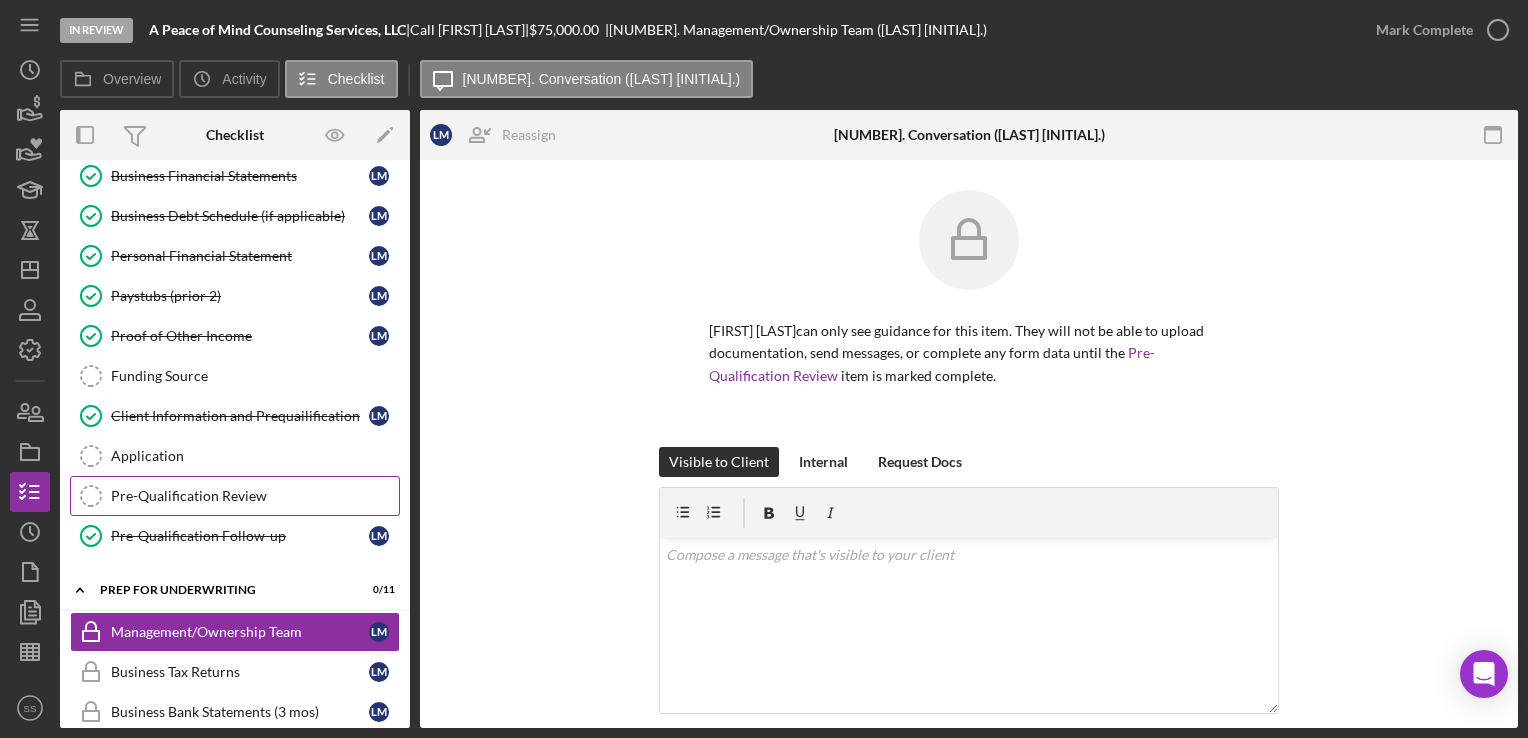 click on "Pre-Qualification Review Pre-Qualification Review" at bounding box center (235, 496) 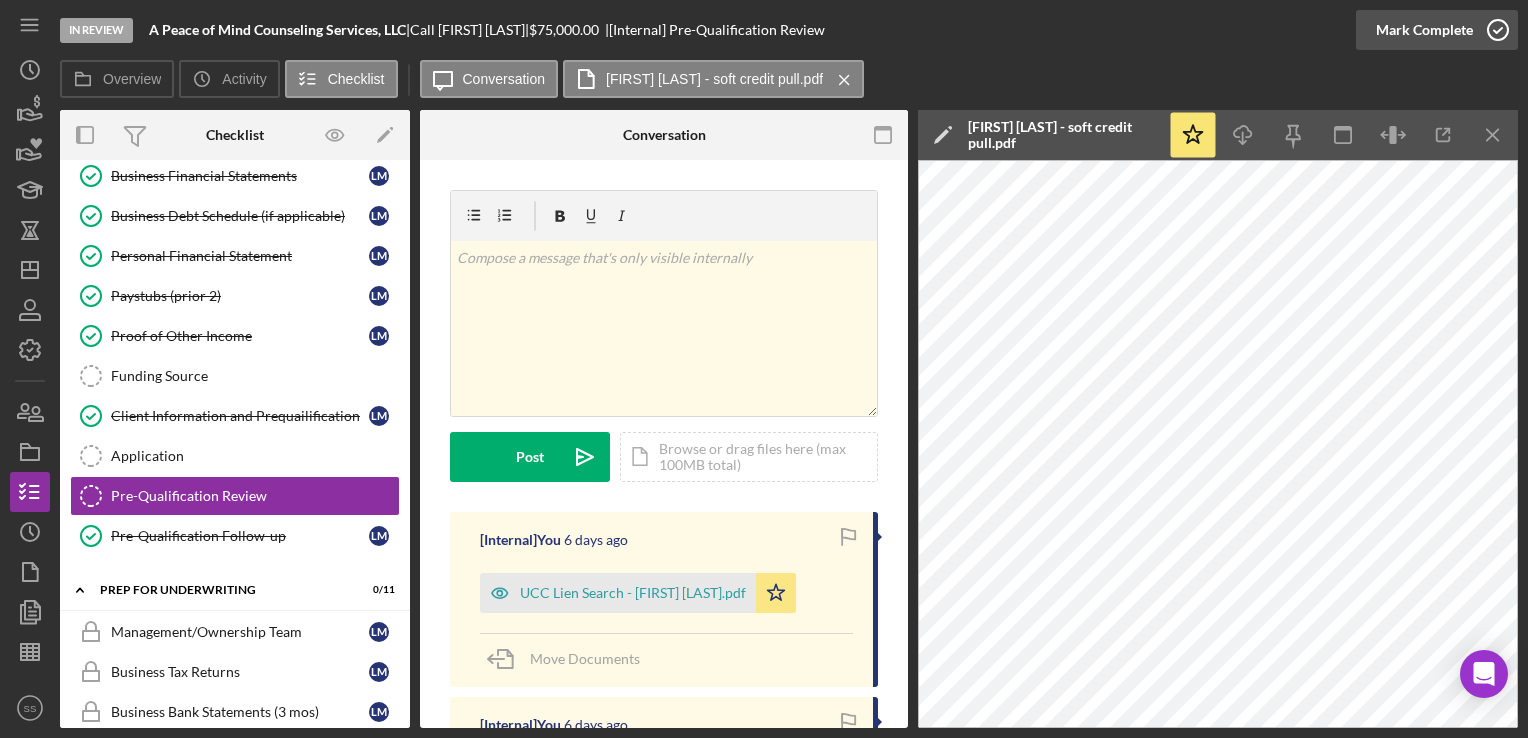 click on "Mark Complete" at bounding box center (1437, 30) 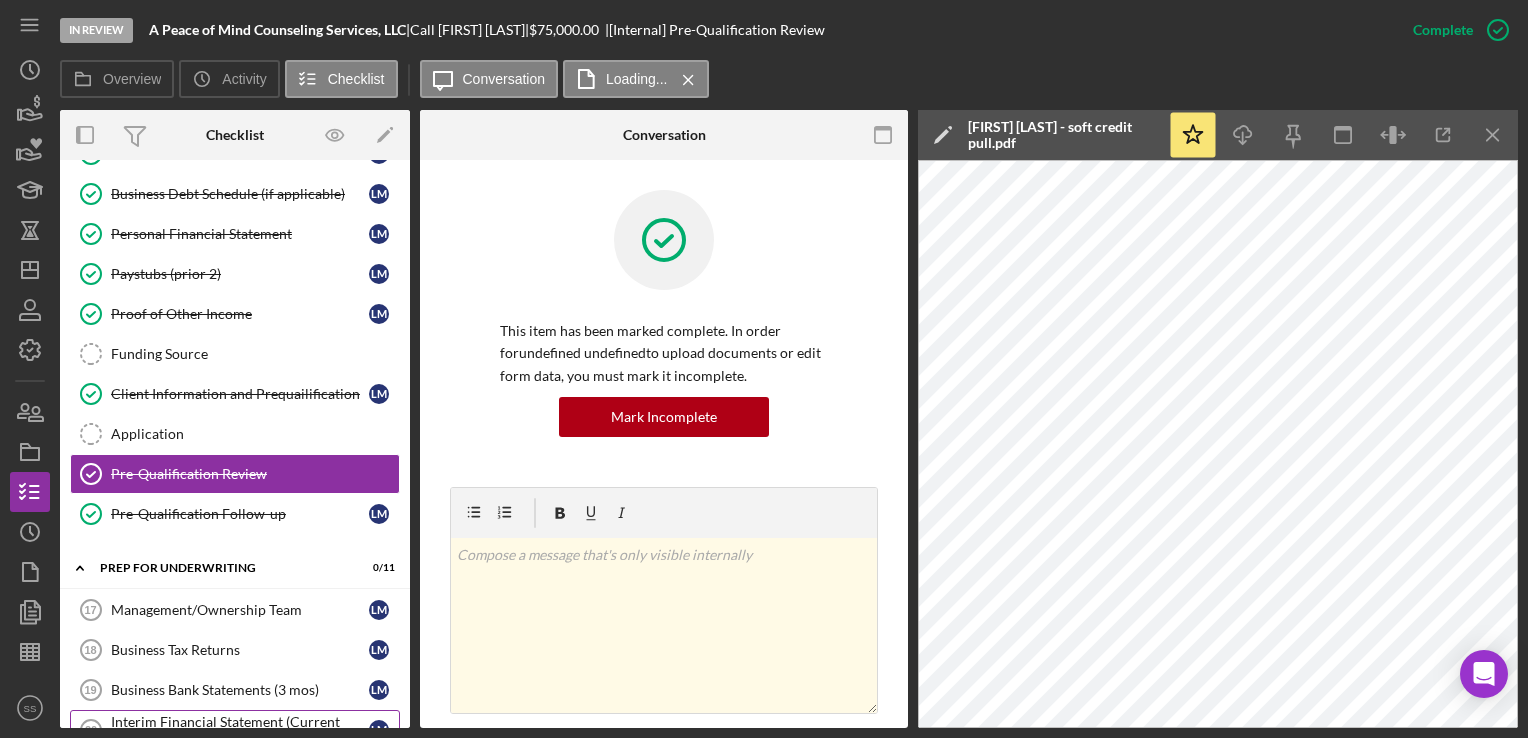 scroll, scrollTop: 542, scrollLeft: 0, axis: vertical 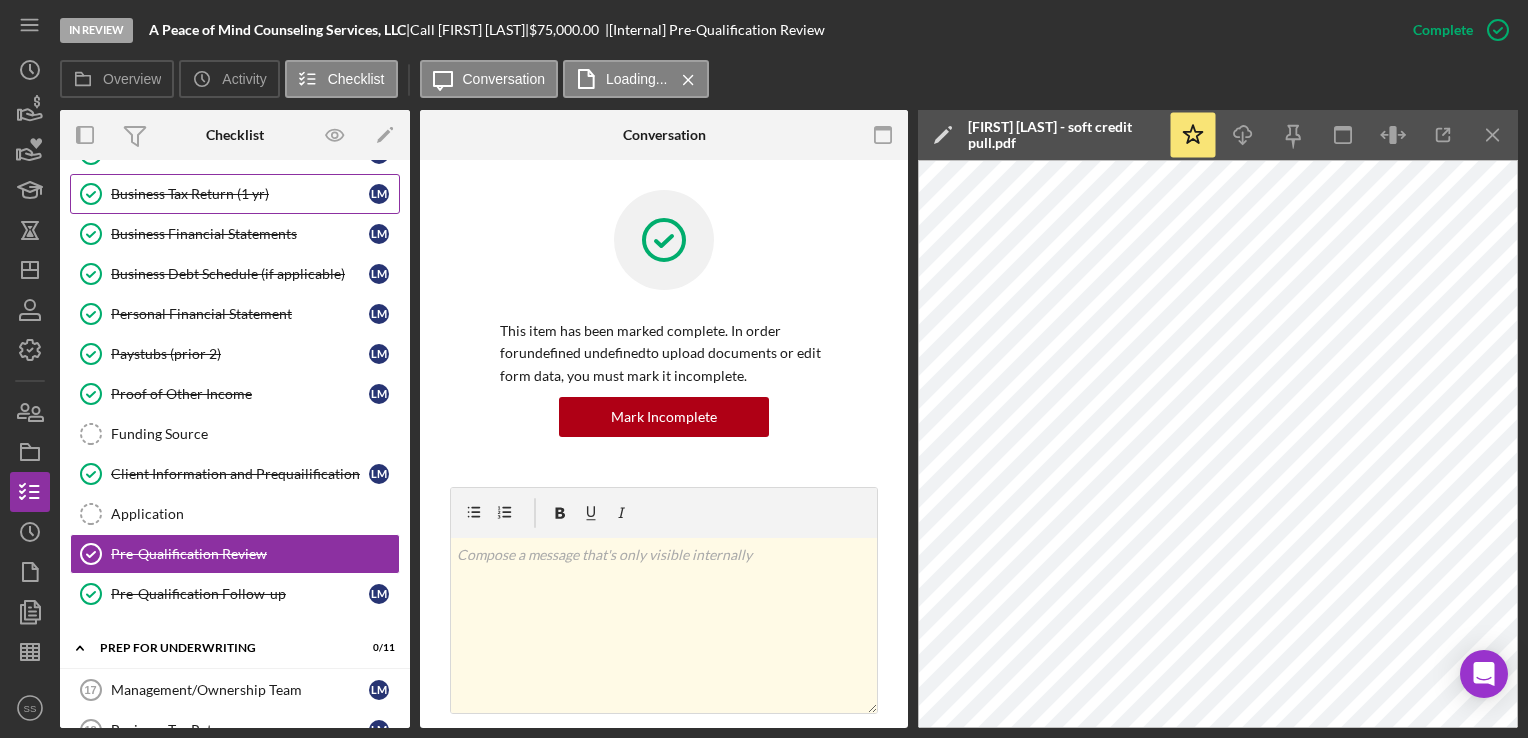 click on "Business Tax Return (1 yr)" at bounding box center [240, 194] 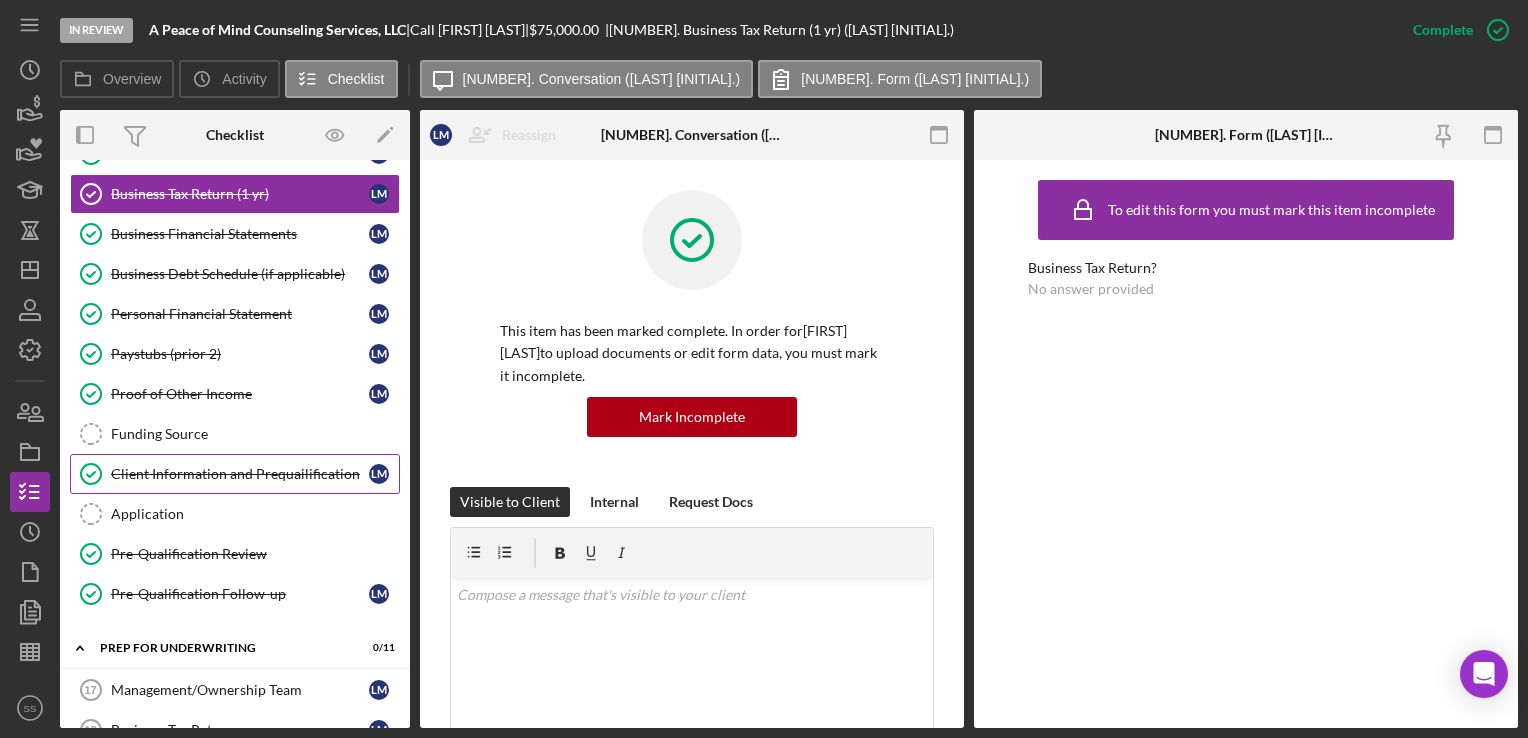 scroll, scrollTop: 720, scrollLeft: 0, axis: vertical 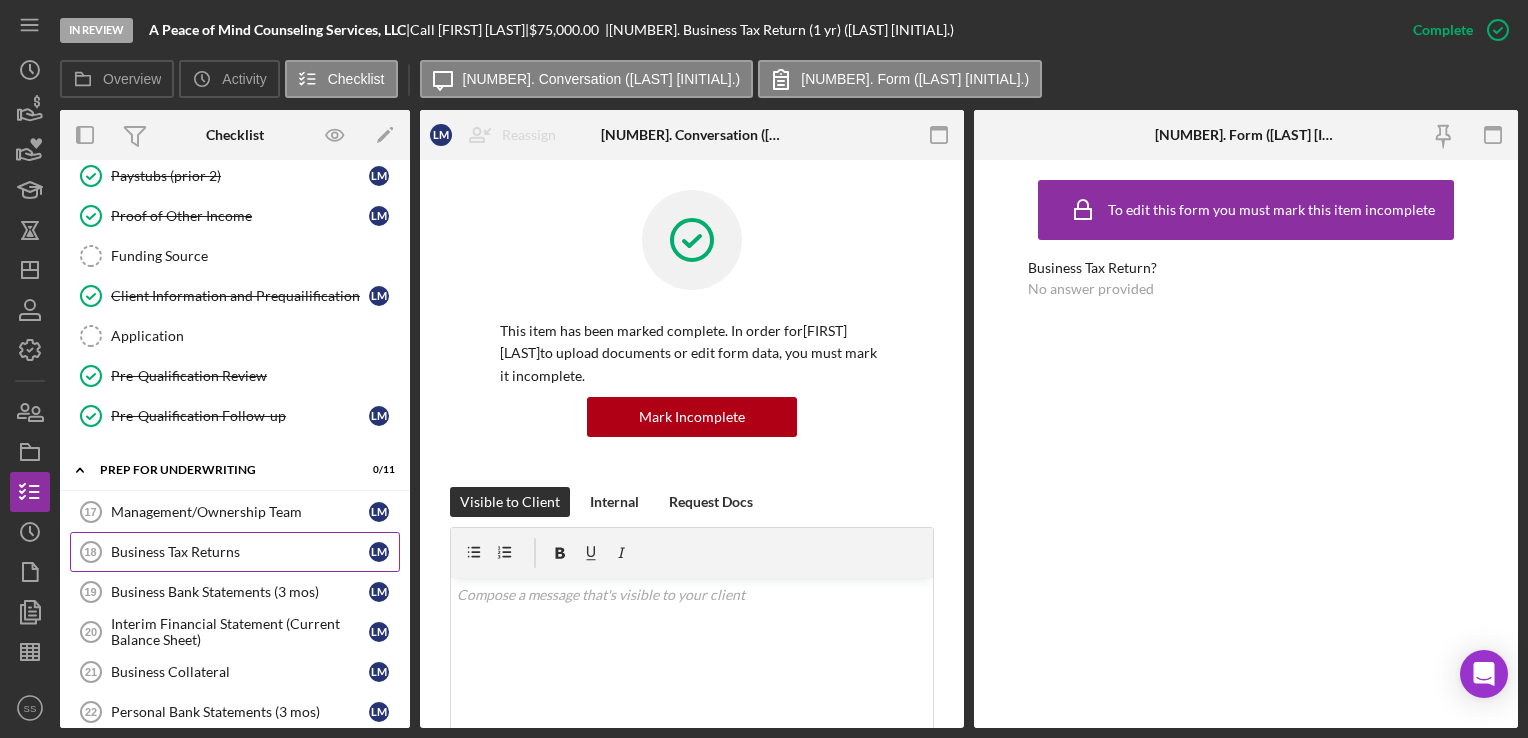 click on "Business Tax Returns" at bounding box center (240, 552) 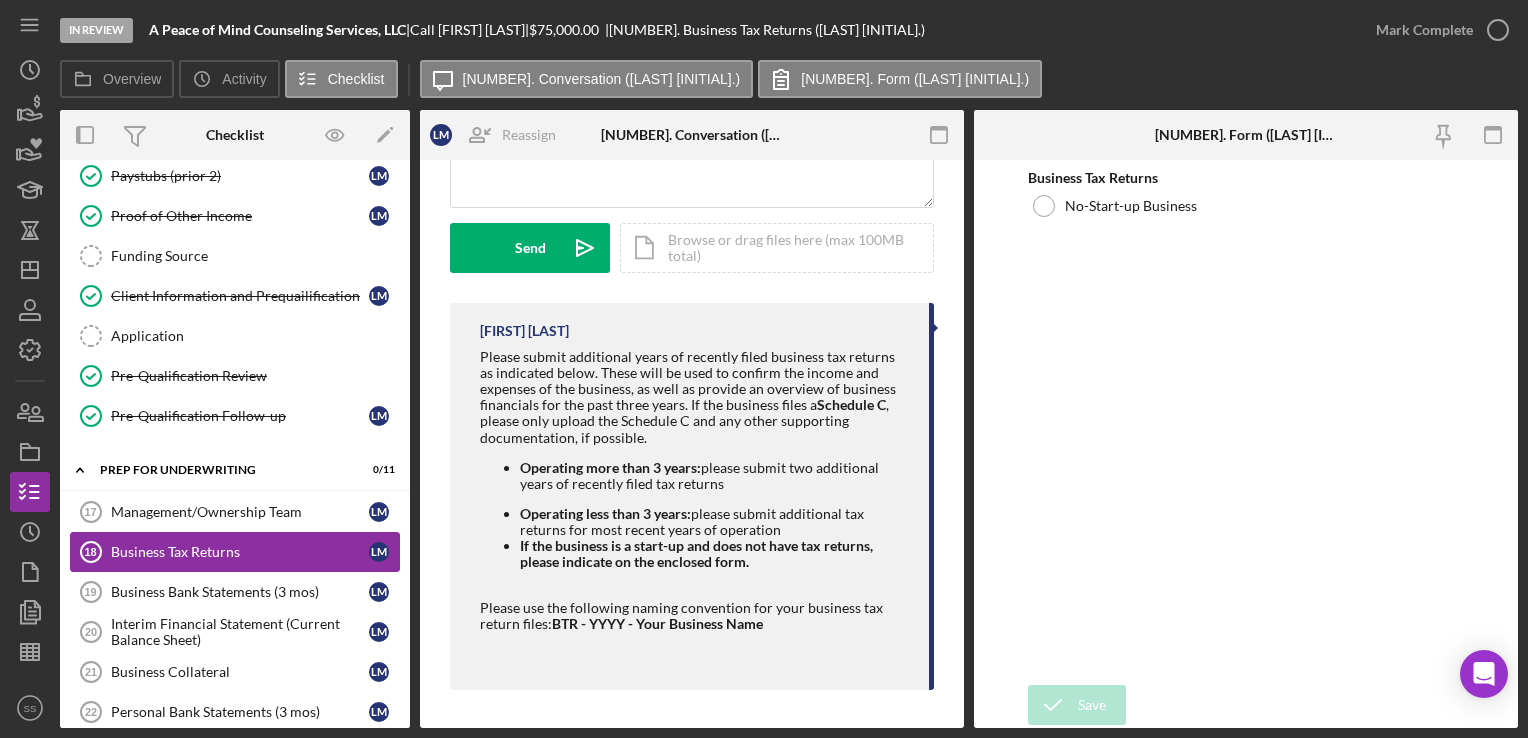 scroll, scrollTop: 249, scrollLeft: 0, axis: vertical 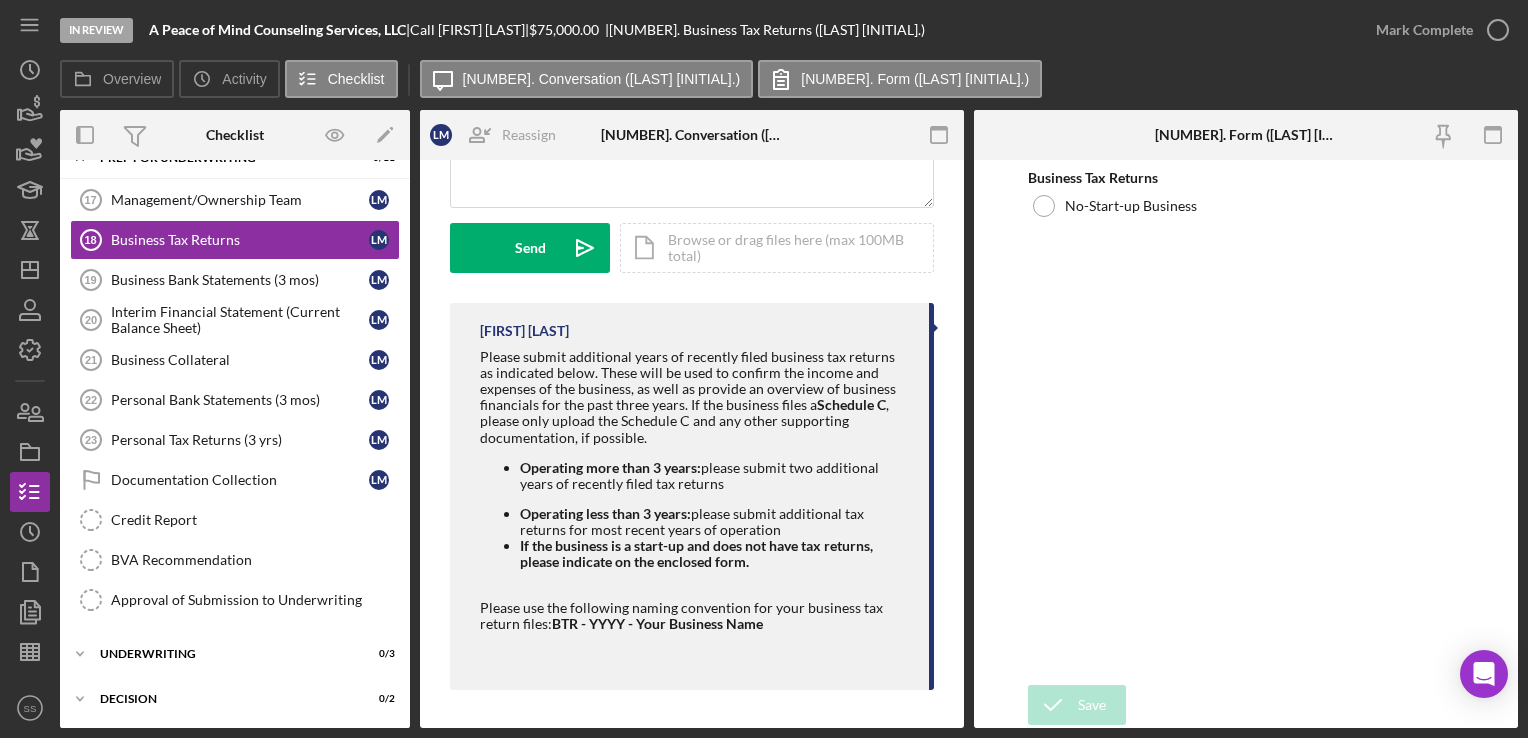 click on "Business Tax Returns No-Start-up Business" at bounding box center (1245, 422) 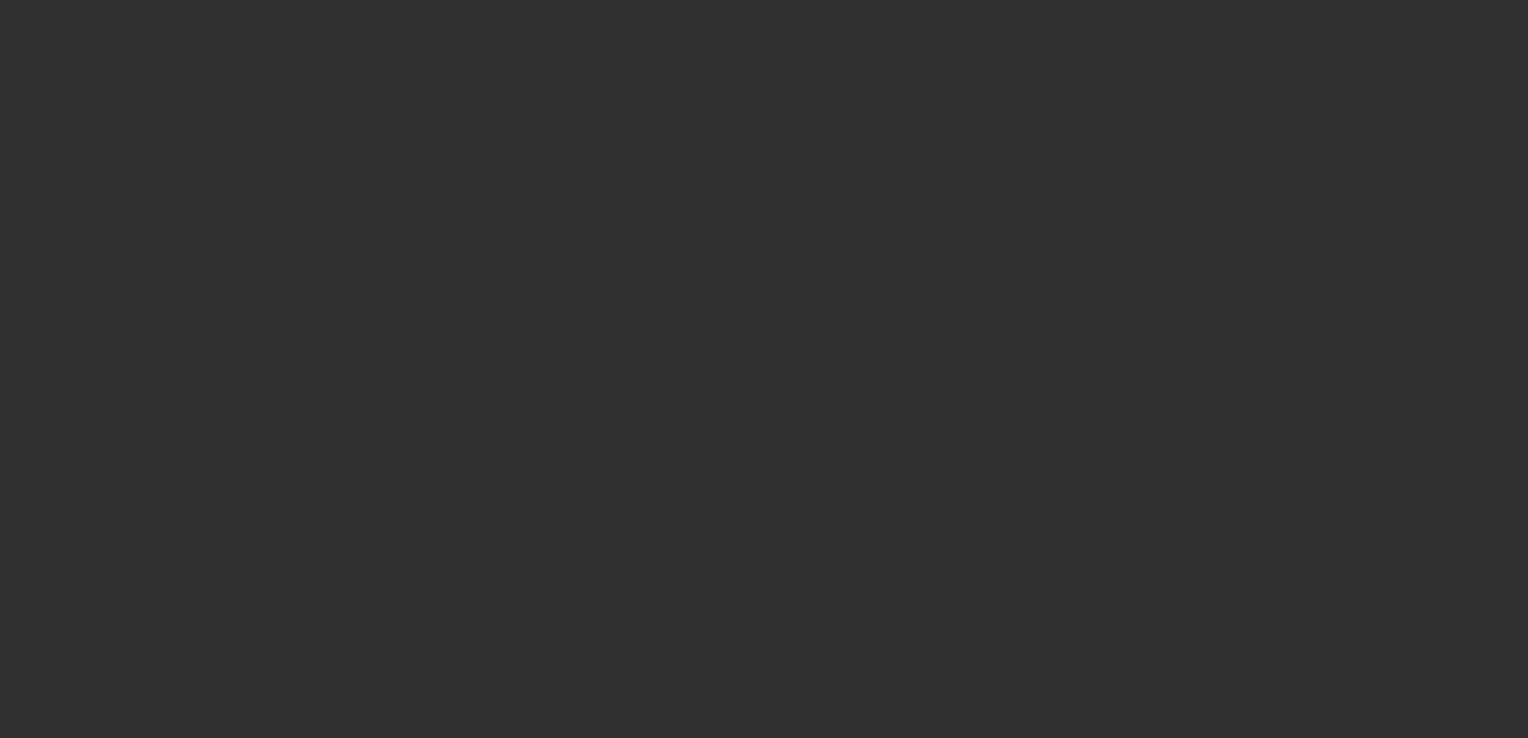 scroll, scrollTop: 0, scrollLeft: 0, axis: both 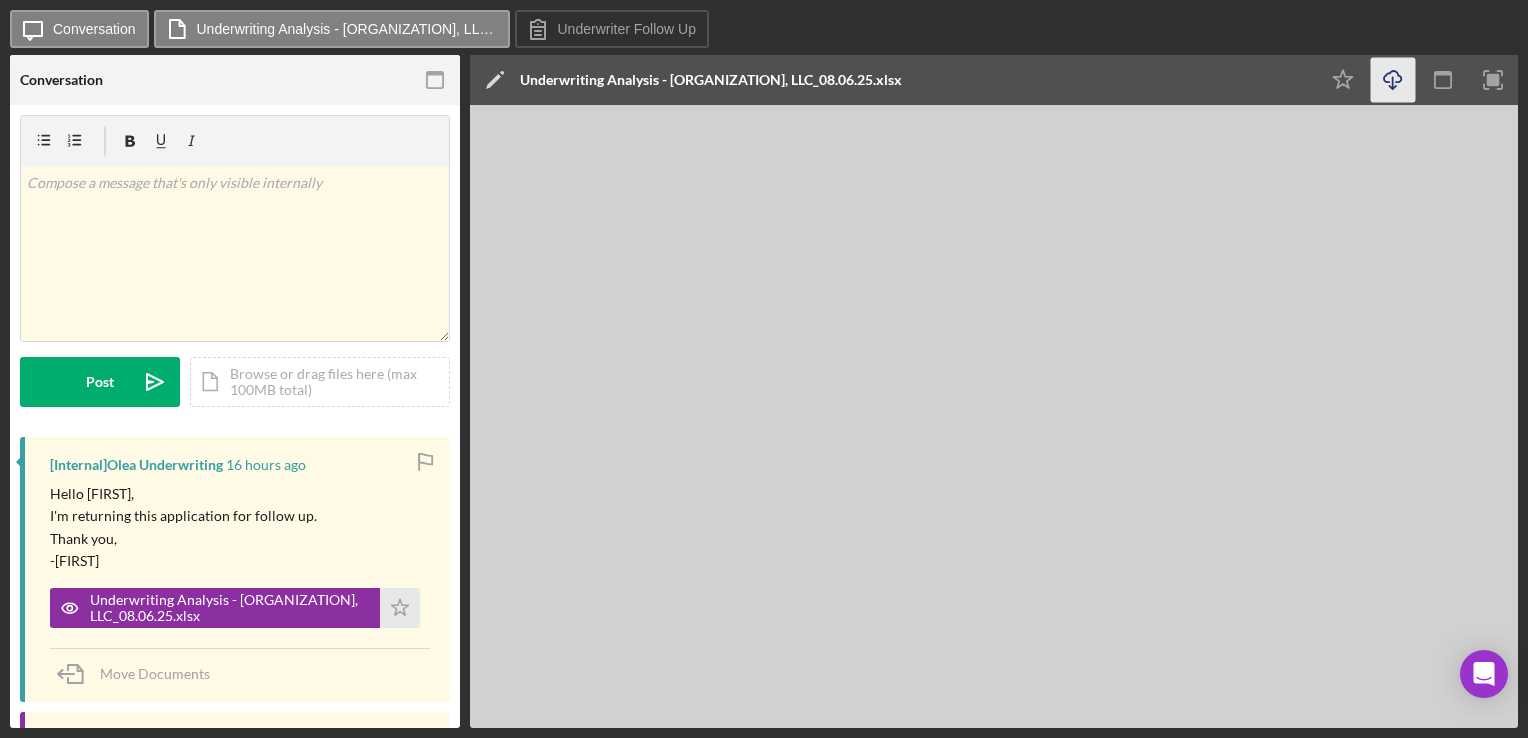 click on "Icon/Download" 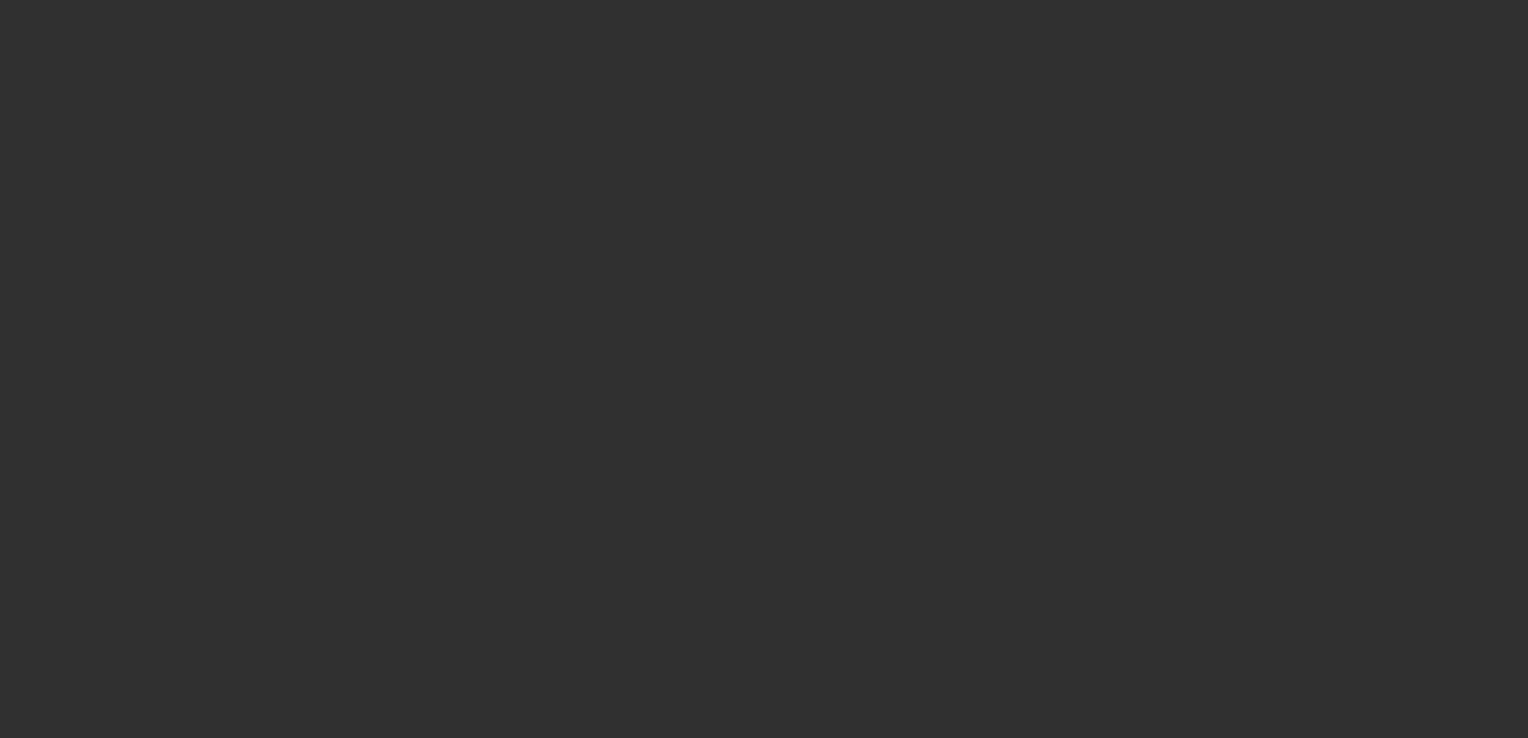scroll, scrollTop: 0, scrollLeft: 0, axis: both 